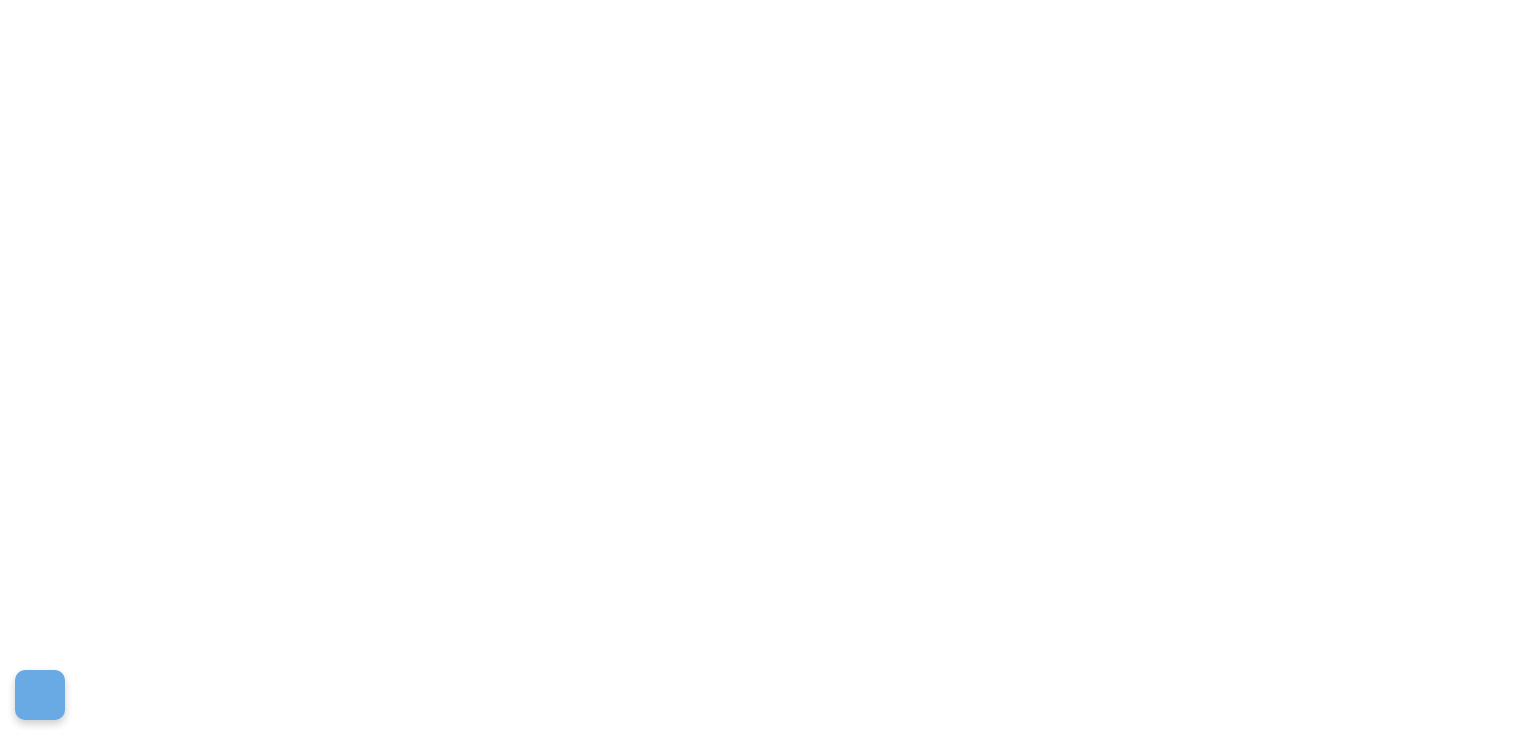 scroll, scrollTop: 0, scrollLeft: 0, axis: both 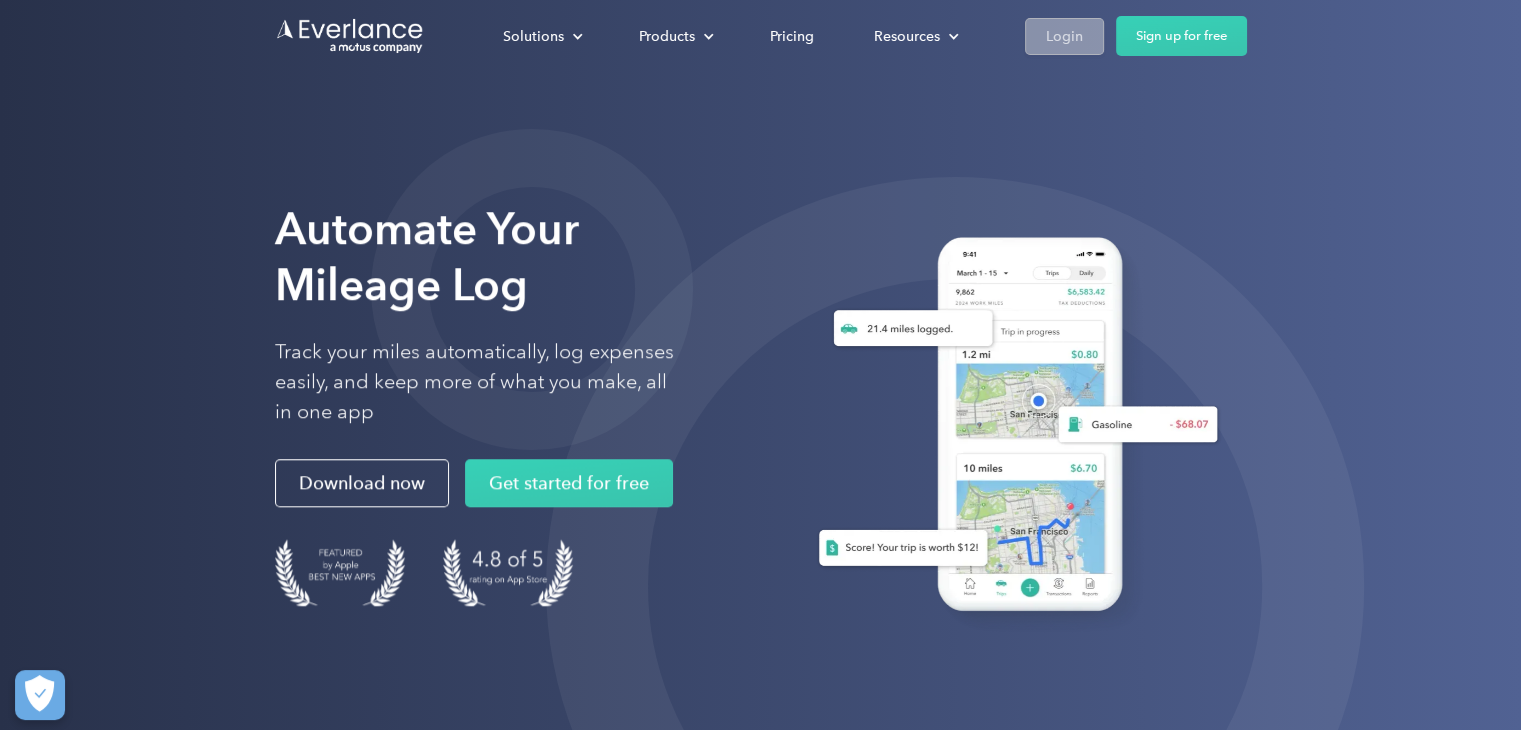 click on "Login" at bounding box center [1064, 36] 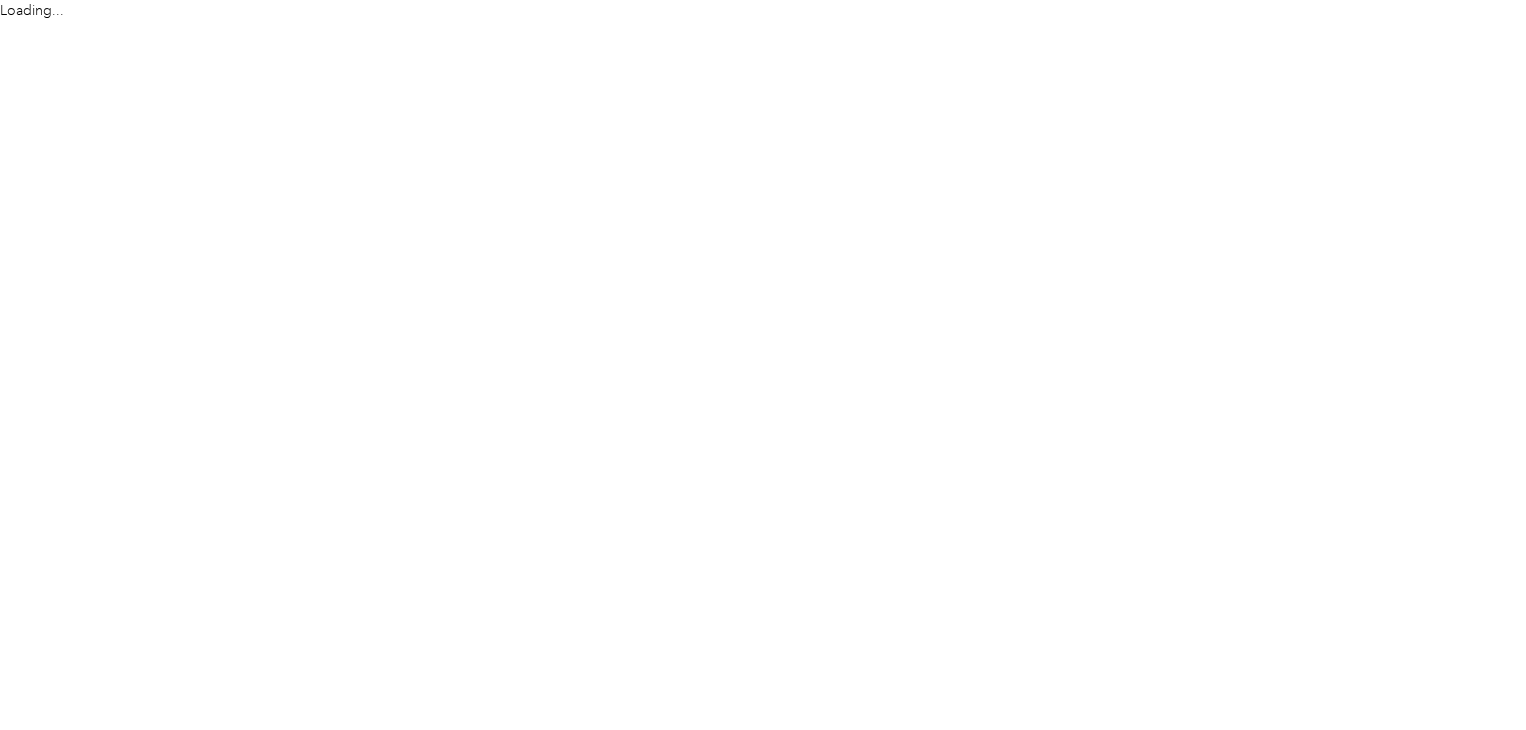 scroll, scrollTop: 0, scrollLeft: 0, axis: both 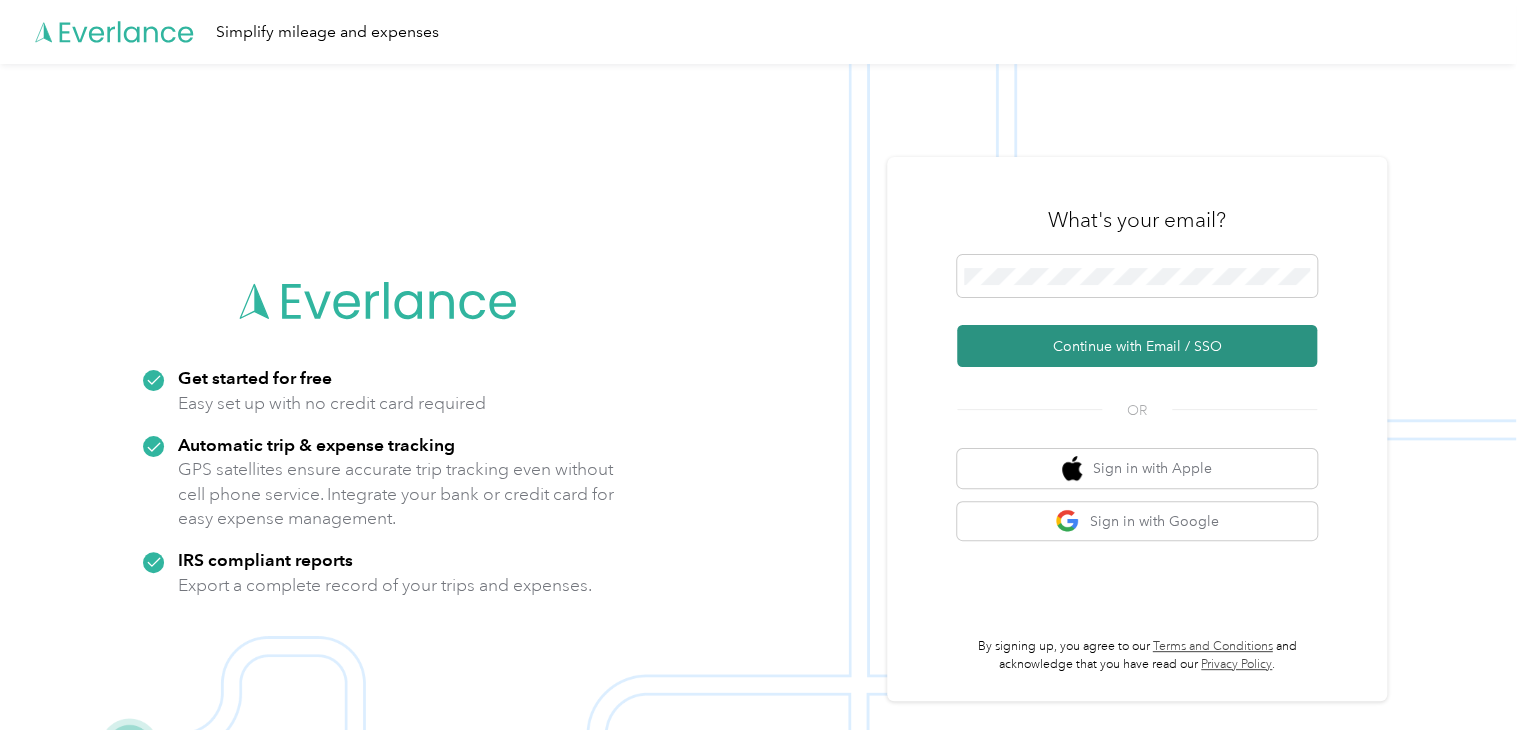 click on "Continue with Email / SSO" at bounding box center (1137, 346) 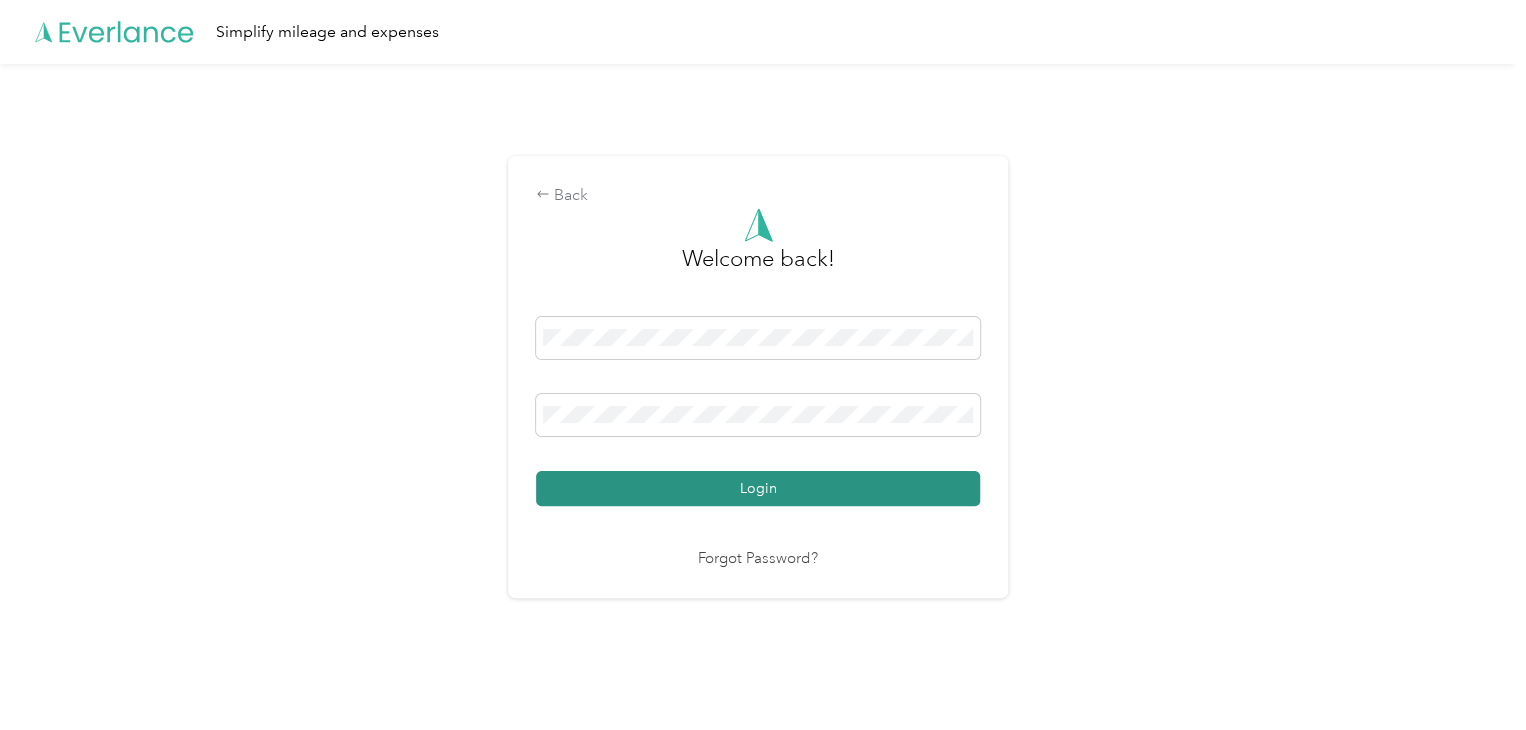 click on "Login" at bounding box center (758, 488) 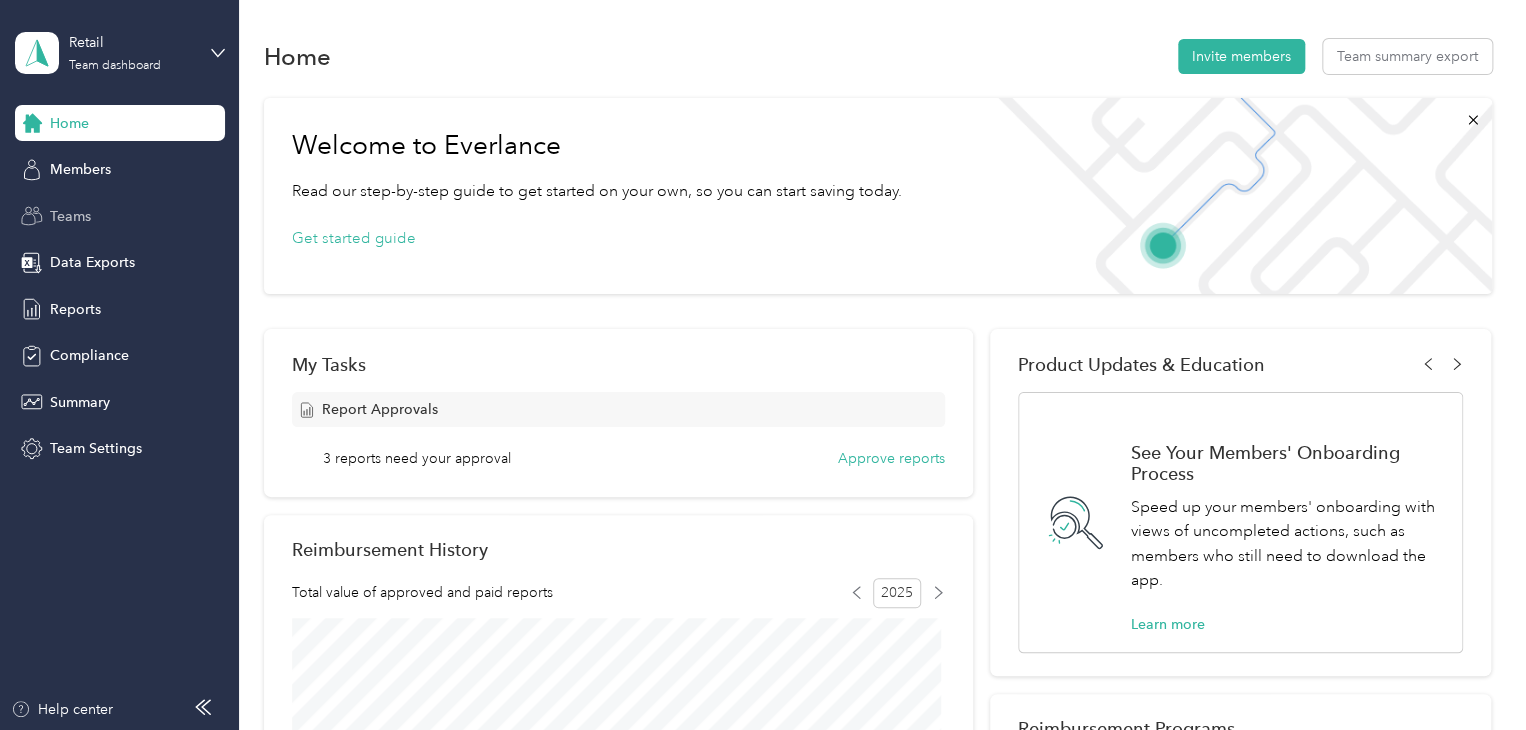 click on "Teams" at bounding box center (120, 216) 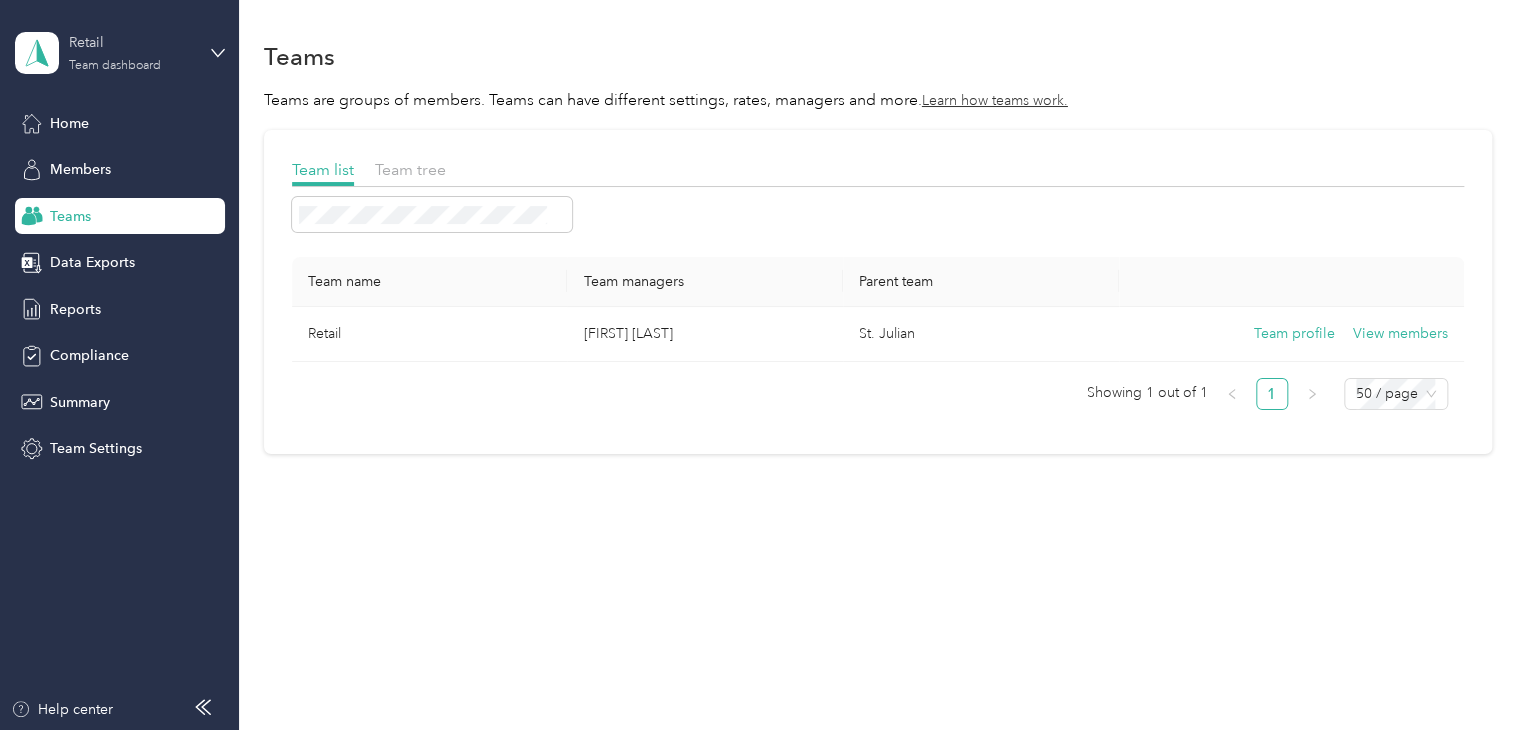 click on "Team dashboard" at bounding box center [115, 66] 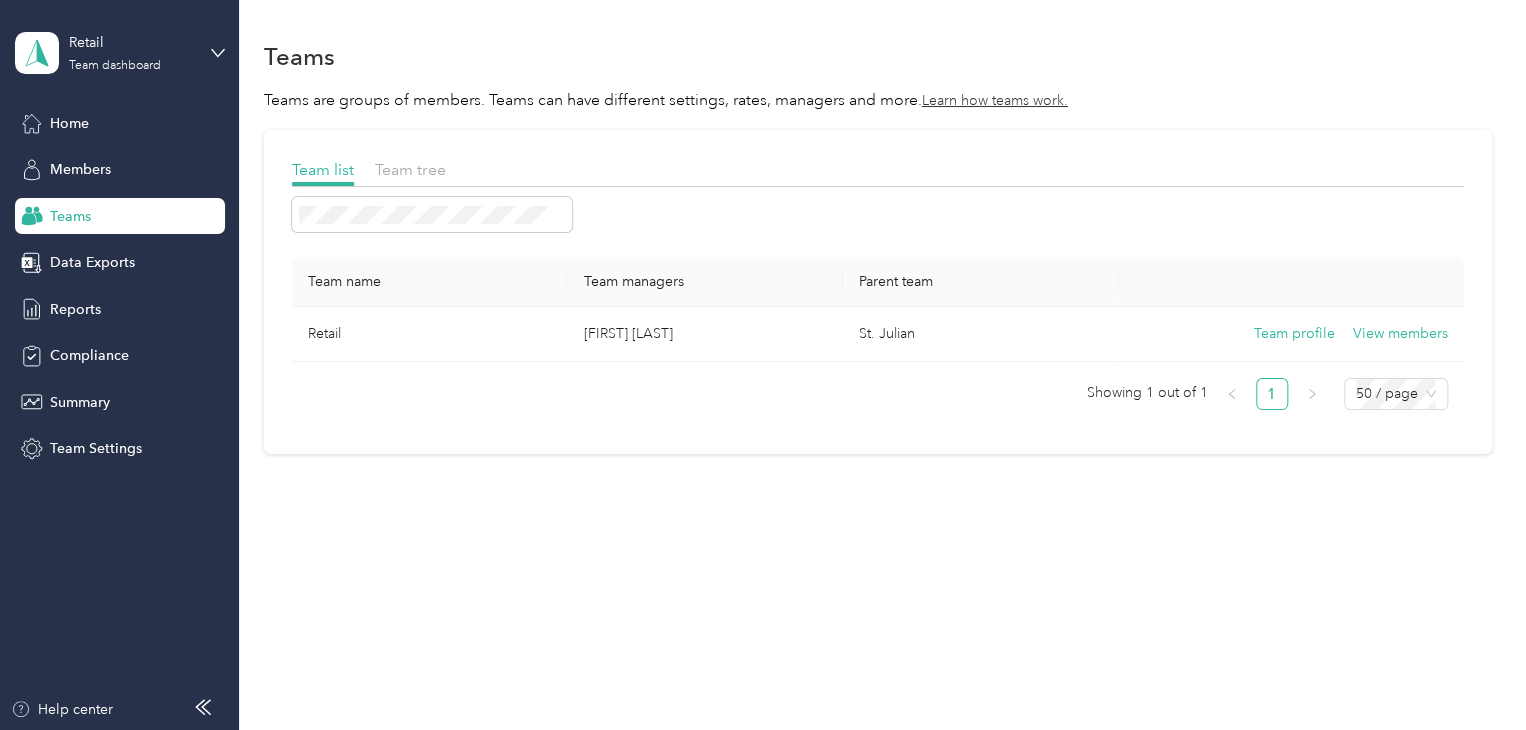 click on "Personal dashboard" at bounding box center (167, 208) 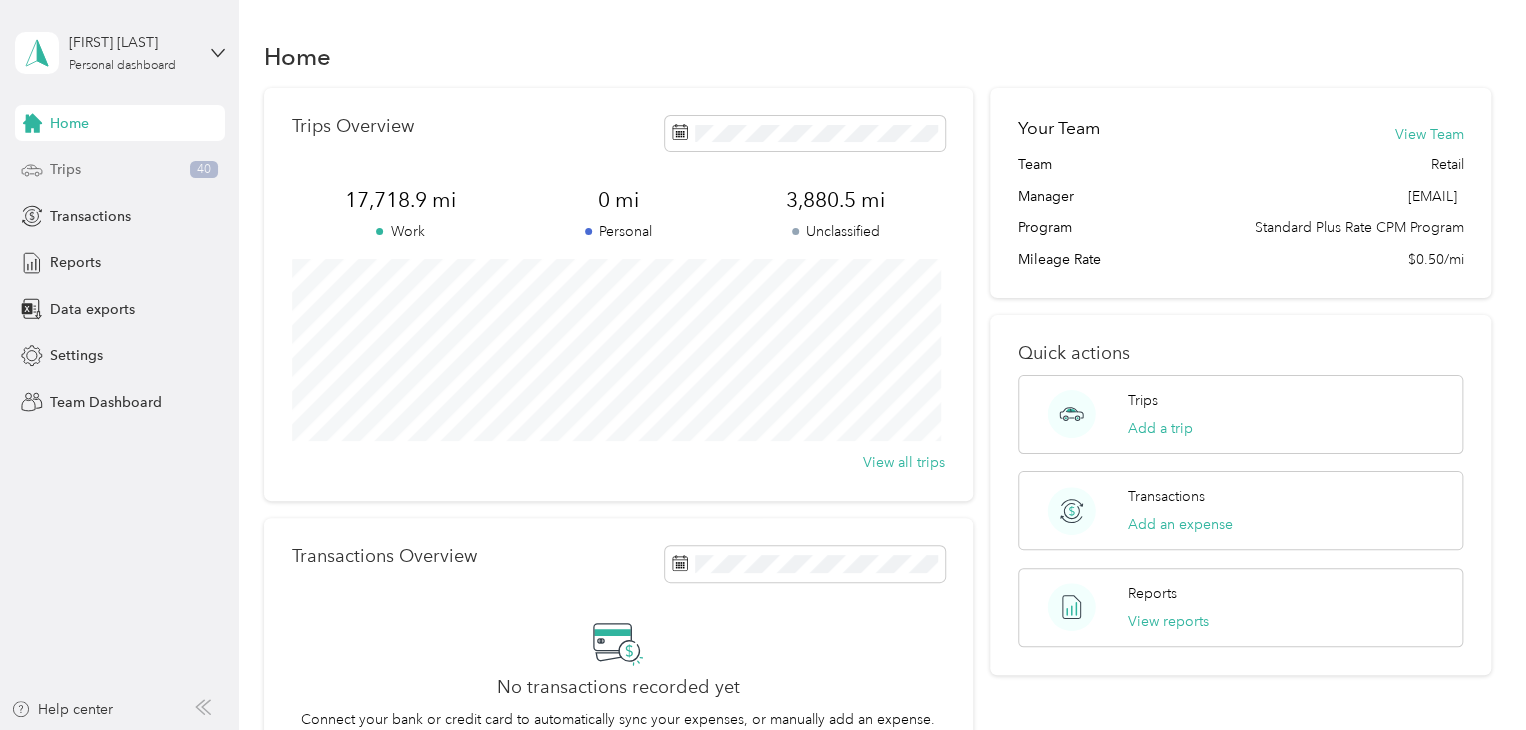 click on "Trips" at bounding box center [65, 169] 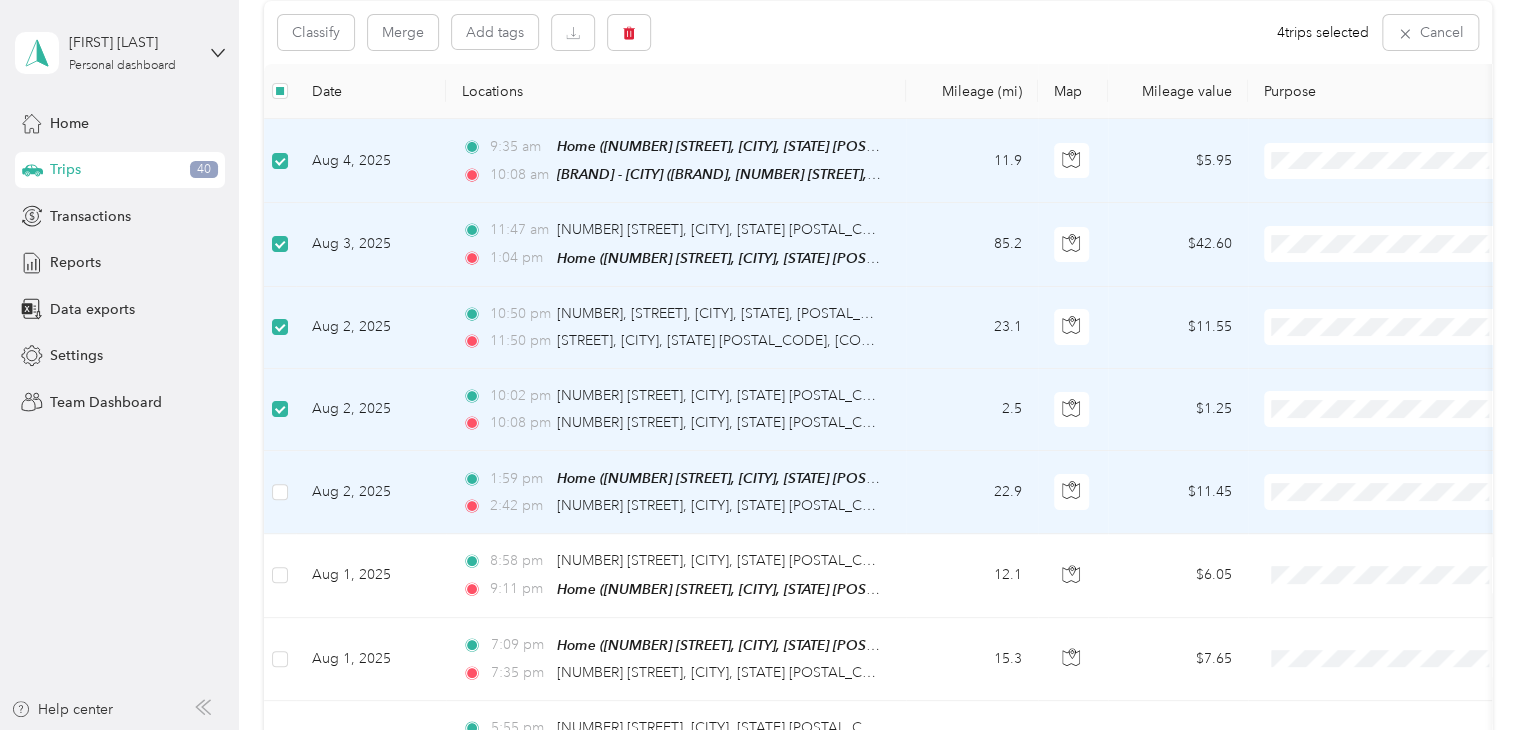 scroll, scrollTop: 219, scrollLeft: 0, axis: vertical 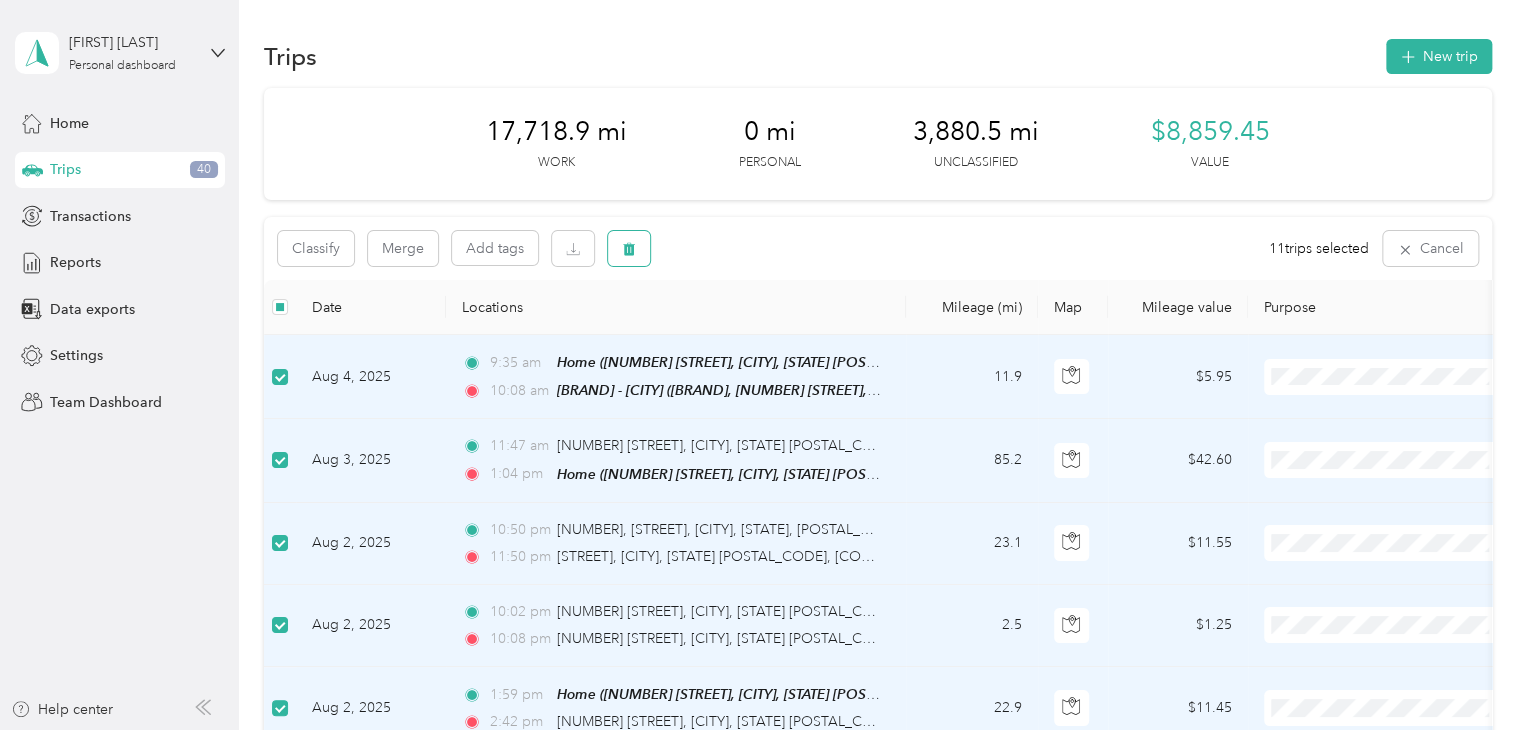 click 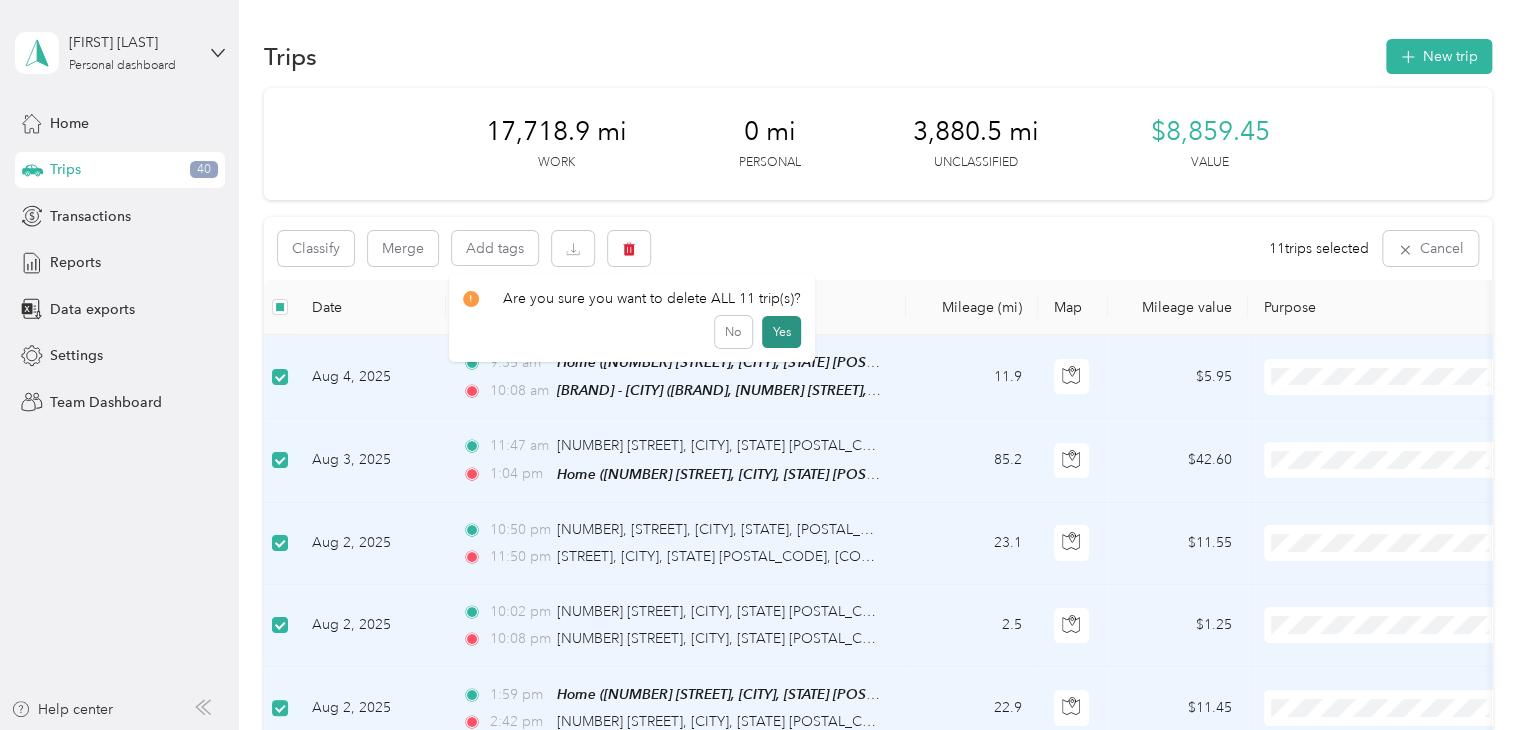 click on "Yes" at bounding box center (781, 332) 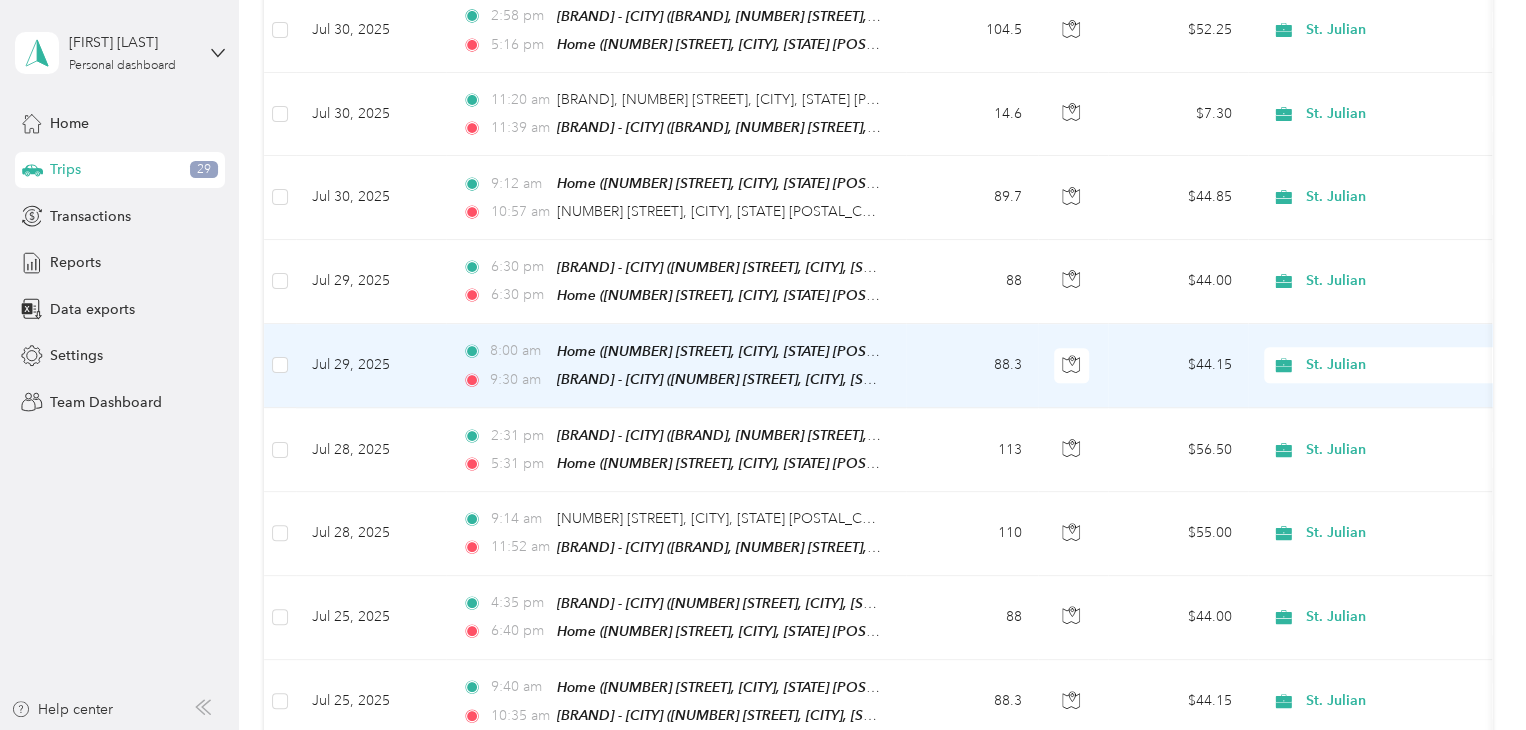 scroll, scrollTop: 615, scrollLeft: 0, axis: vertical 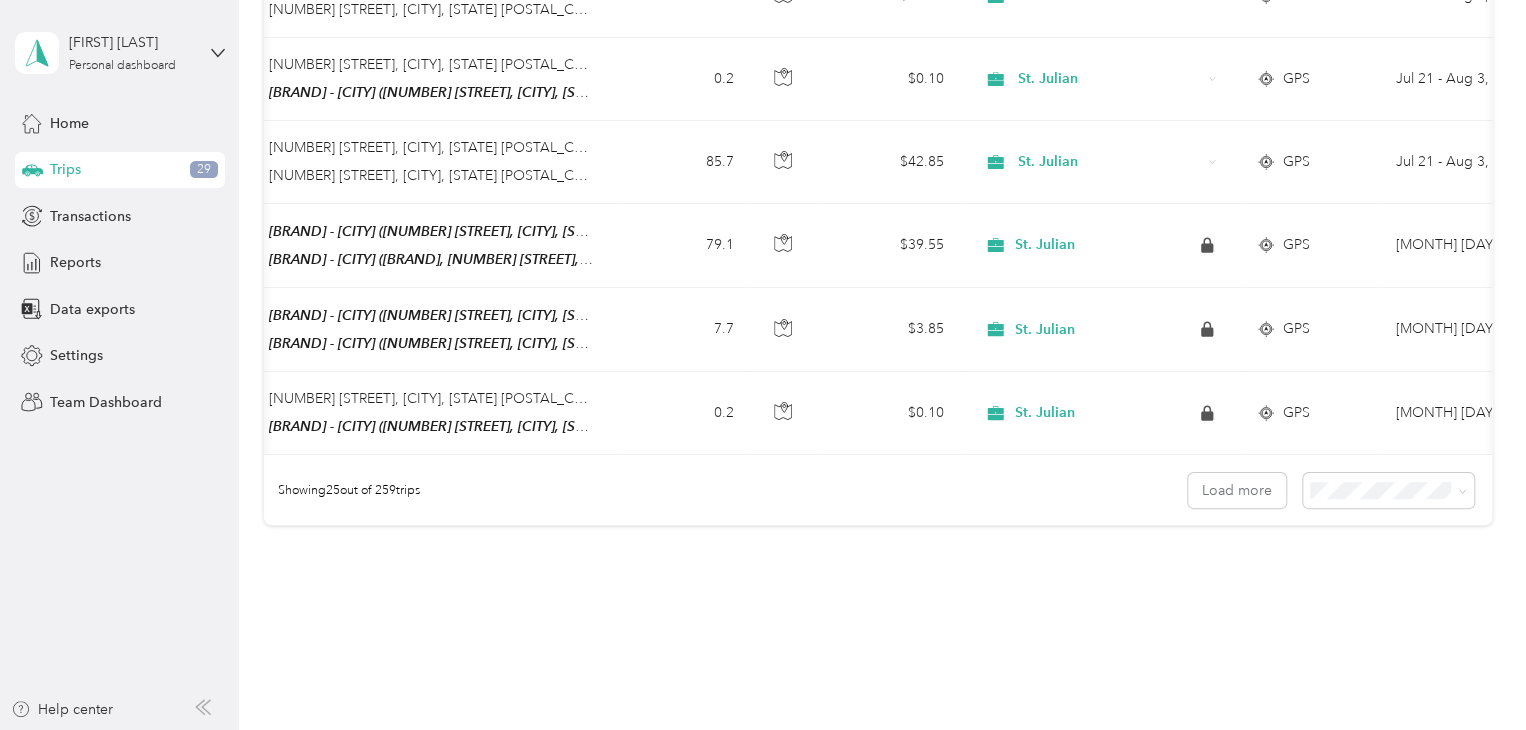 click on "[MILEAGE_VALUE] mi Work 0 mi Personal [MILEAGE_VALUE] mi Unclassified [CURRENCY][VALUE] Value All purposes Filters Date Locations Mileage (mi) Map Mileage value Purpose Track Method Report [MONTH] [DAY], [YEAR] [HOUR]:[MINUTE] [AM/PM] [BRAND] - [CITY] ([NUMBER] [STREET], [CITY], [STATE]) [HOUR]:[MINUTE] [AM/PM] Home ([NUMBER] [STREET], [CITY], [STATE] [POSTAL_CODE], [COUNTRY], [CITY], [STATE]) [MILEAGE_VALUE] [CURRENCY][VALUE] [BRAND] [METHOD] [MONTH] - [MONTH], [YEAR] [MONTH] [DAY], [YEAR] [HOUR]:[MINUTE] [AM/PM] [NUMBER] [STREET], [CITY], [STATE] [POSTAL_CODE], [COUNTRY] [HOUR]:[MINUTE] [AM/PM] [BRAND] - [CITY] ([NUMBER] [STREET], [CITY], [STATE]) [MILEAGE_VALUE] [CURRENCY][VALUE] [BRAND] [METHOD] [MONTH] - [MONTH], [YEAR] [MONTH] [DAY], [YEAR] [HOUR]:[MINUTE] [AM/PM] Home ([NUMBER] [STREET], [CITY], [STATE] [POSTAL_CODE], [COUNTRY], [CITY], [STATE]) [HOUR]:[MINUTE] [AM/PM] [NUMBER] [STREET], [CITY], [STATE] [POSTAL_CODE], [COUNTRY] [MILEAGE_VALUE] [CURRENCY][VALUE] [BRAND] [METHOD] [MONTH] - [MONTH], [YEAR] [MONTH] [DAY], [YEAR] [HOUR]:[MINUTE] [AM/PM] [BRAND] - [CITY] ([BRAND], [NUMBER] [STREET], [CITY], [STATE]) [HOUR]:[MINUTE] [AM/PM] Home ([NUMBER] [STREET], [CITY], [STATE] [POSTAL_CODE], [COUNTRY], [CITY], [STATE]) [MILEAGE_VALUE] [CURRENCY][VALUE] [BRAND] [METHOD] [MONTH] - [MONTH], [YEAR]" at bounding box center (878, -644) 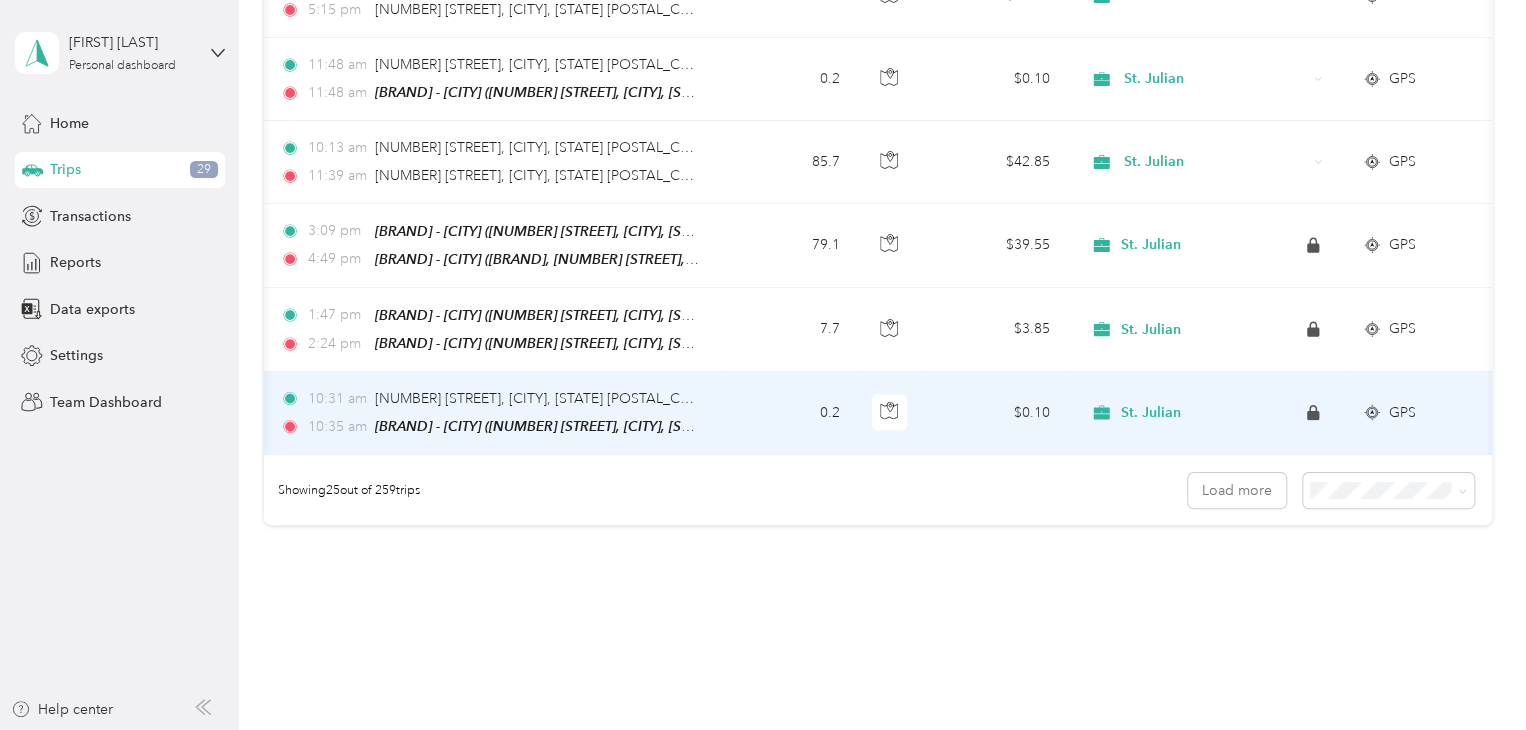 scroll, scrollTop: 0, scrollLeft: 174, axis: horizontal 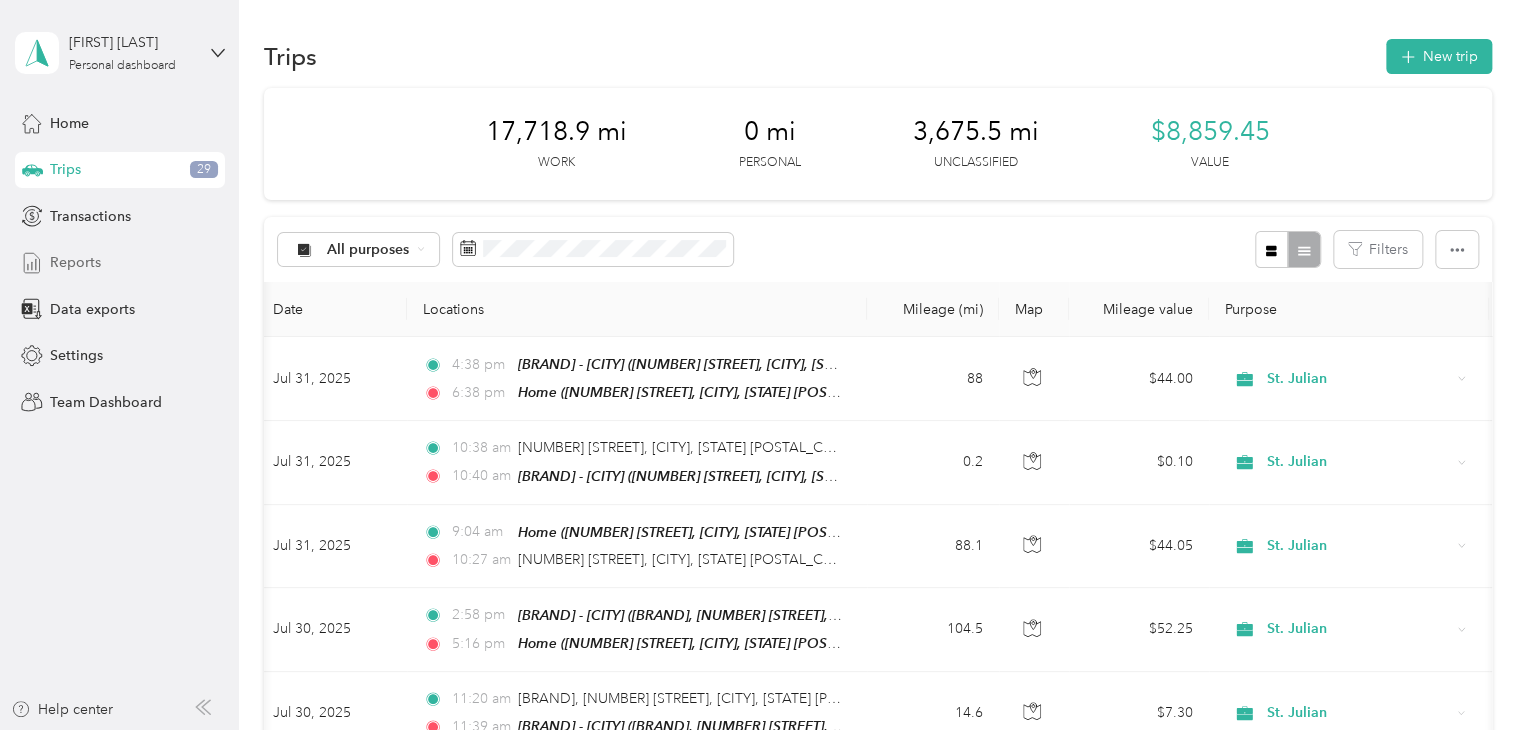 click on "Reports" at bounding box center [120, 263] 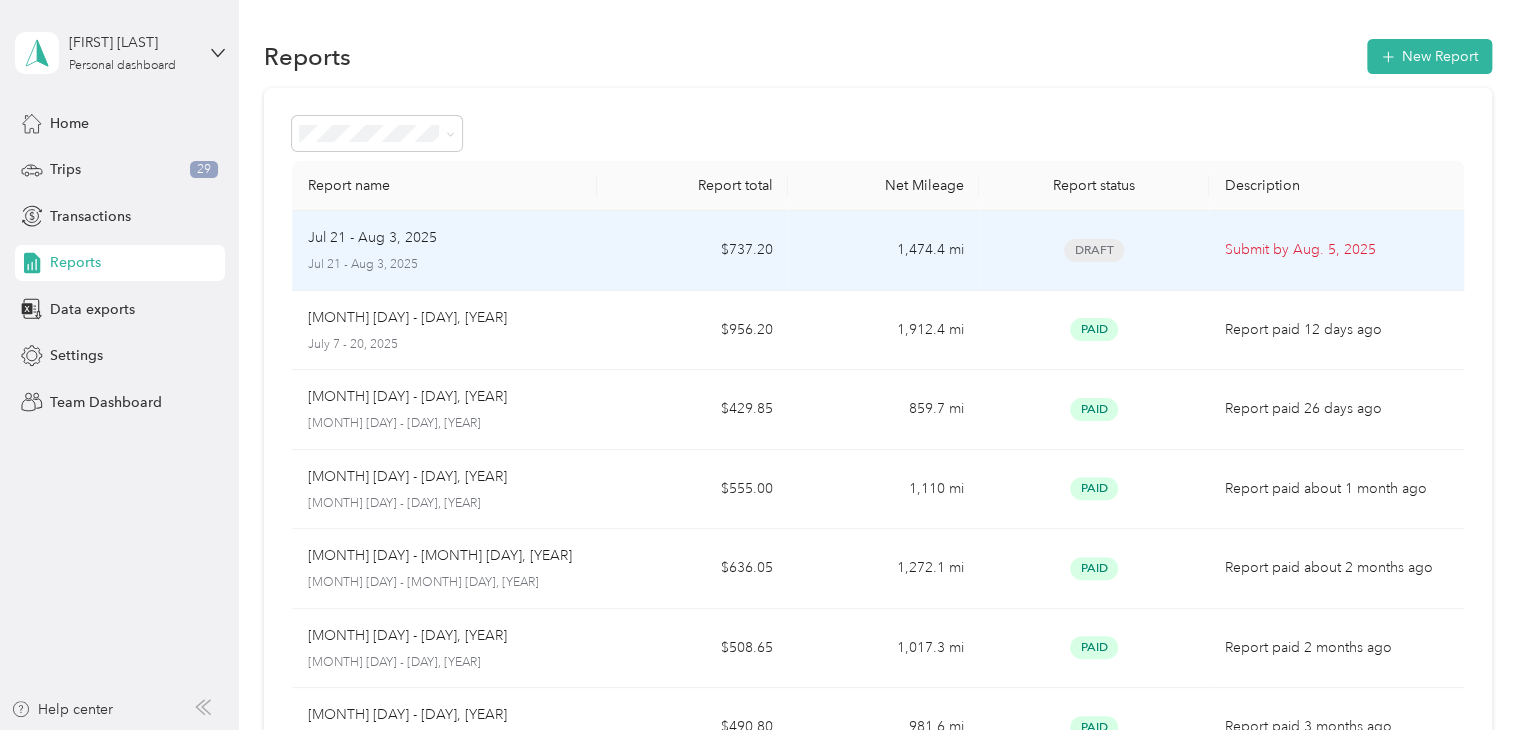 click on "Submit by [MONTH]. [DAY], [YEAR]" at bounding box center (1336, 250) 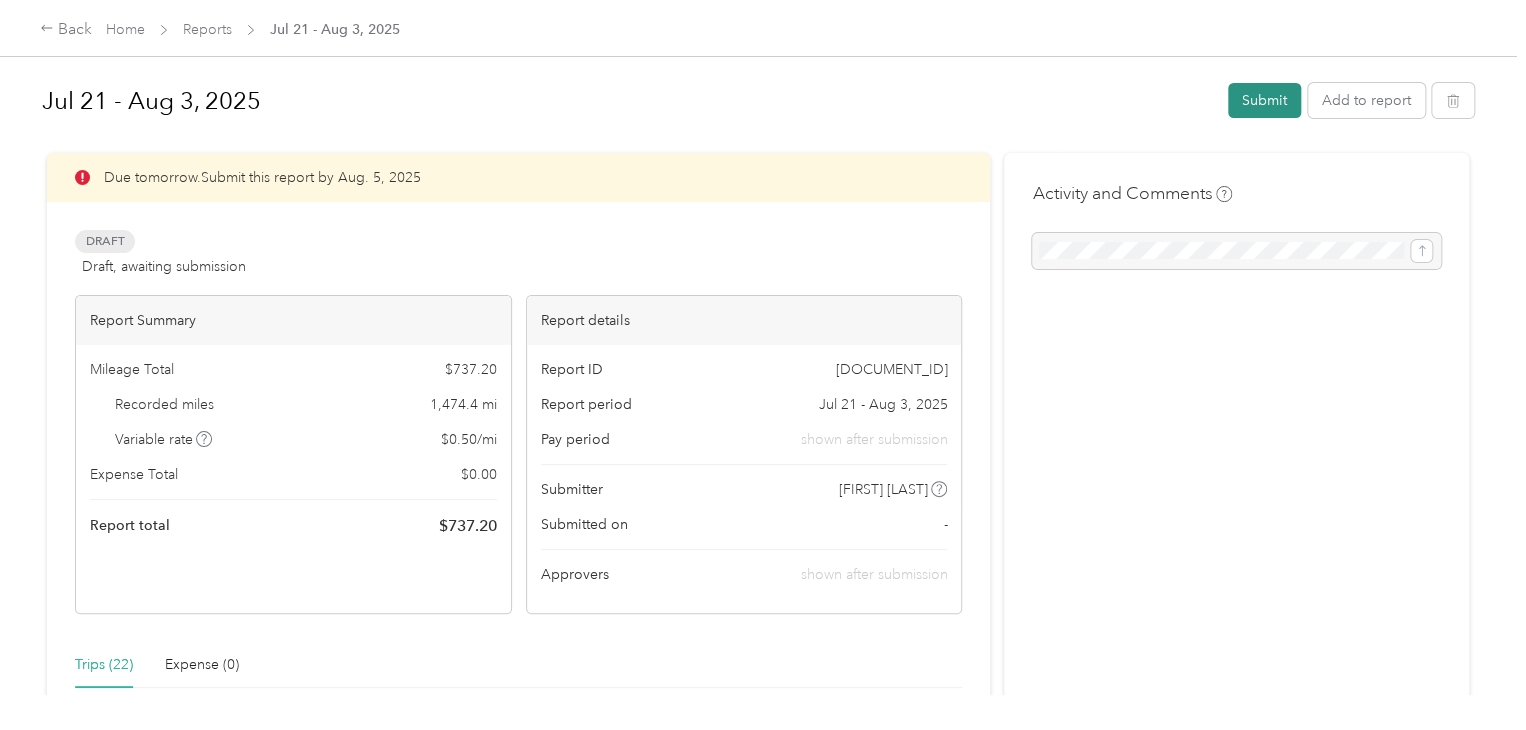 click on "Submit" at bounding box center [1264, 100] 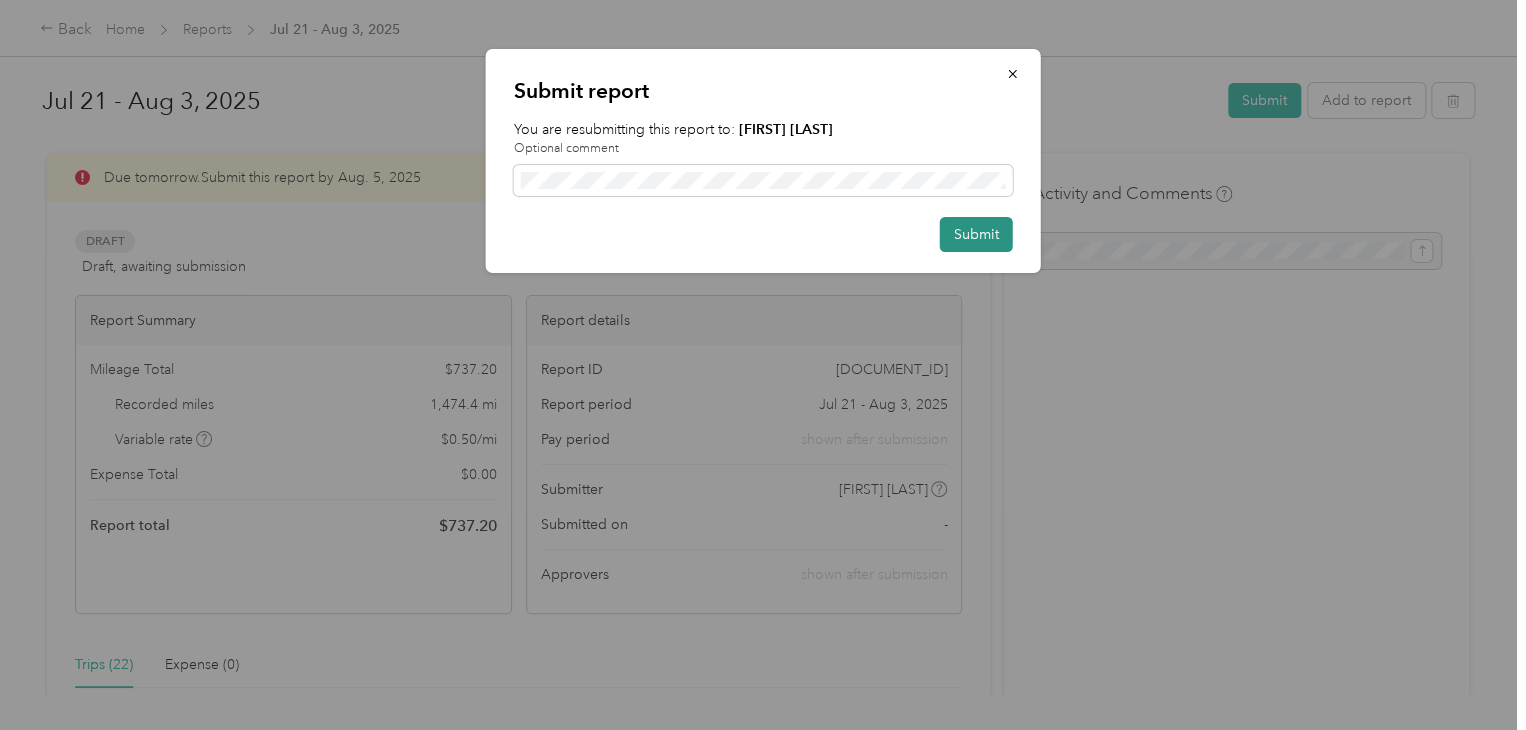 click on "Submit" at bounding box center (976, 234) 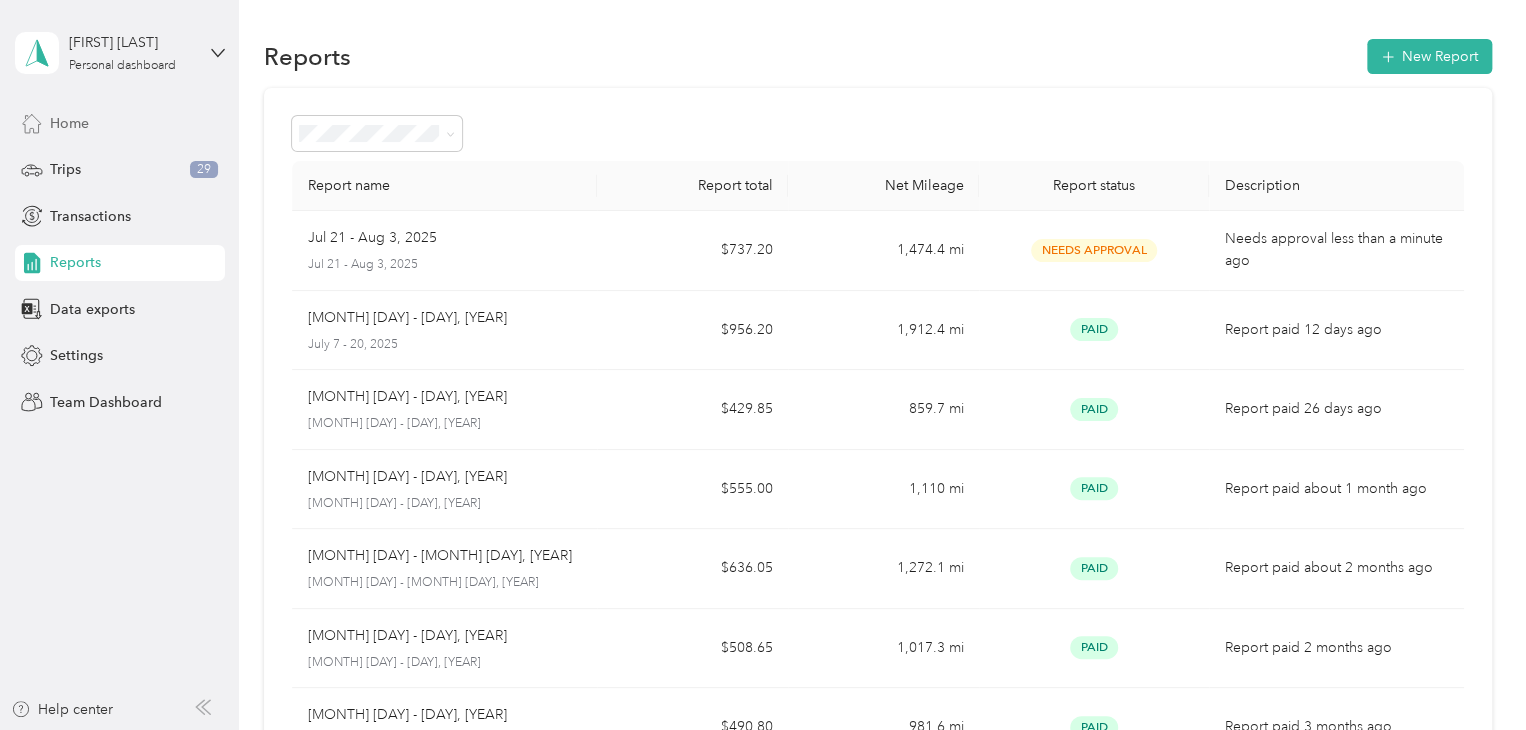click on "Home" at bounding box center (69, 123) 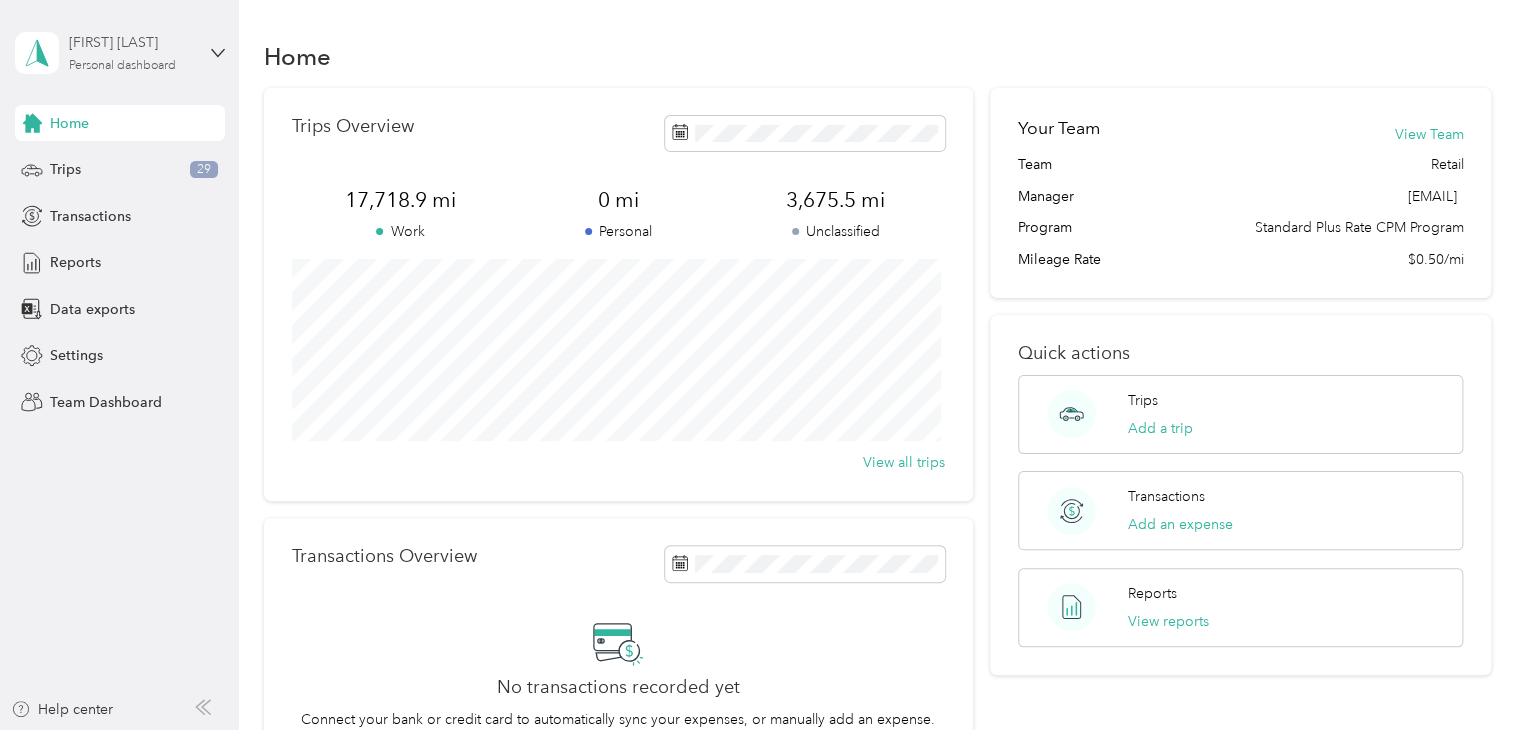 click on "[FIRST] [LAST] [CATEGORY]" at bounding box center (131, 52) 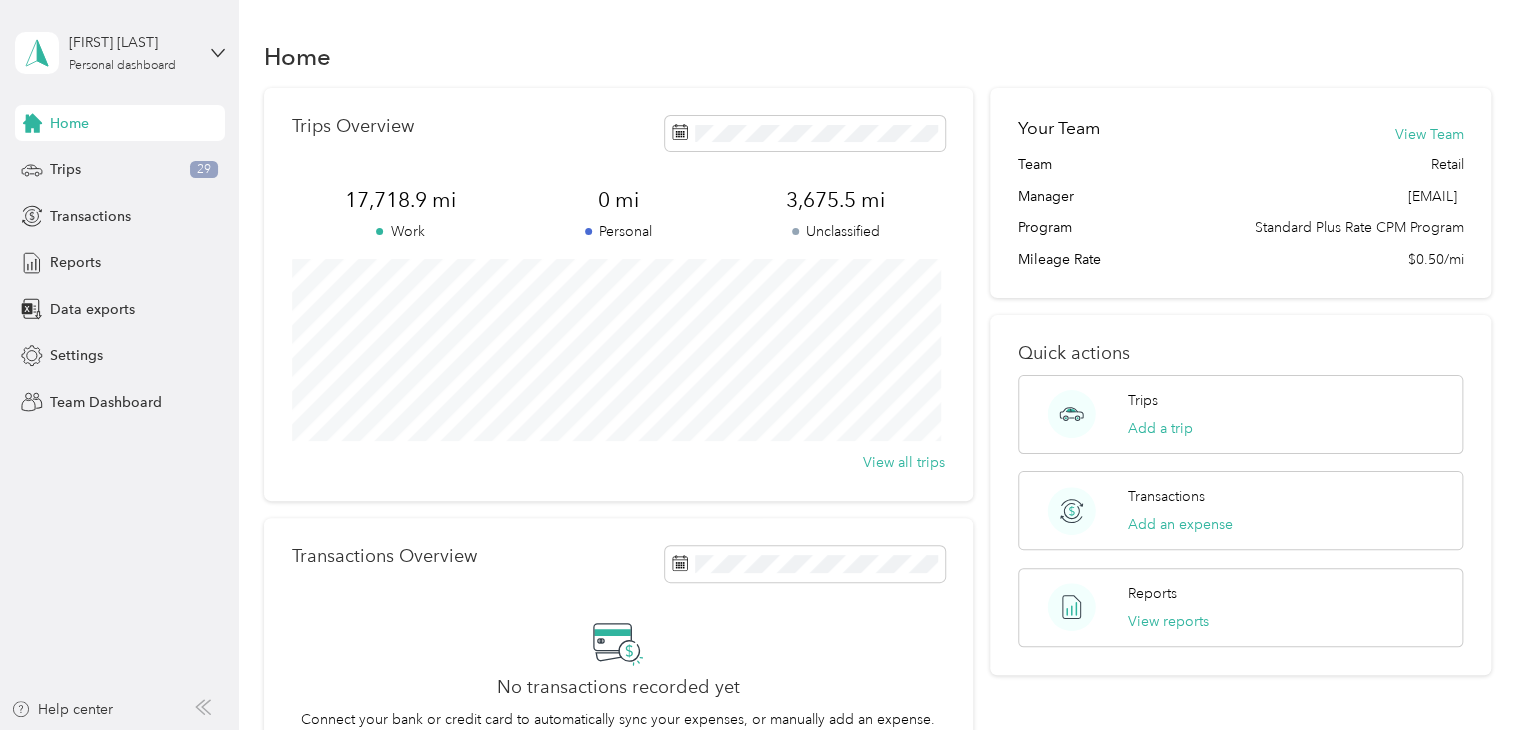 click on "Team dashboard Personal dashboard Log out" at bounding box center (167, 209) 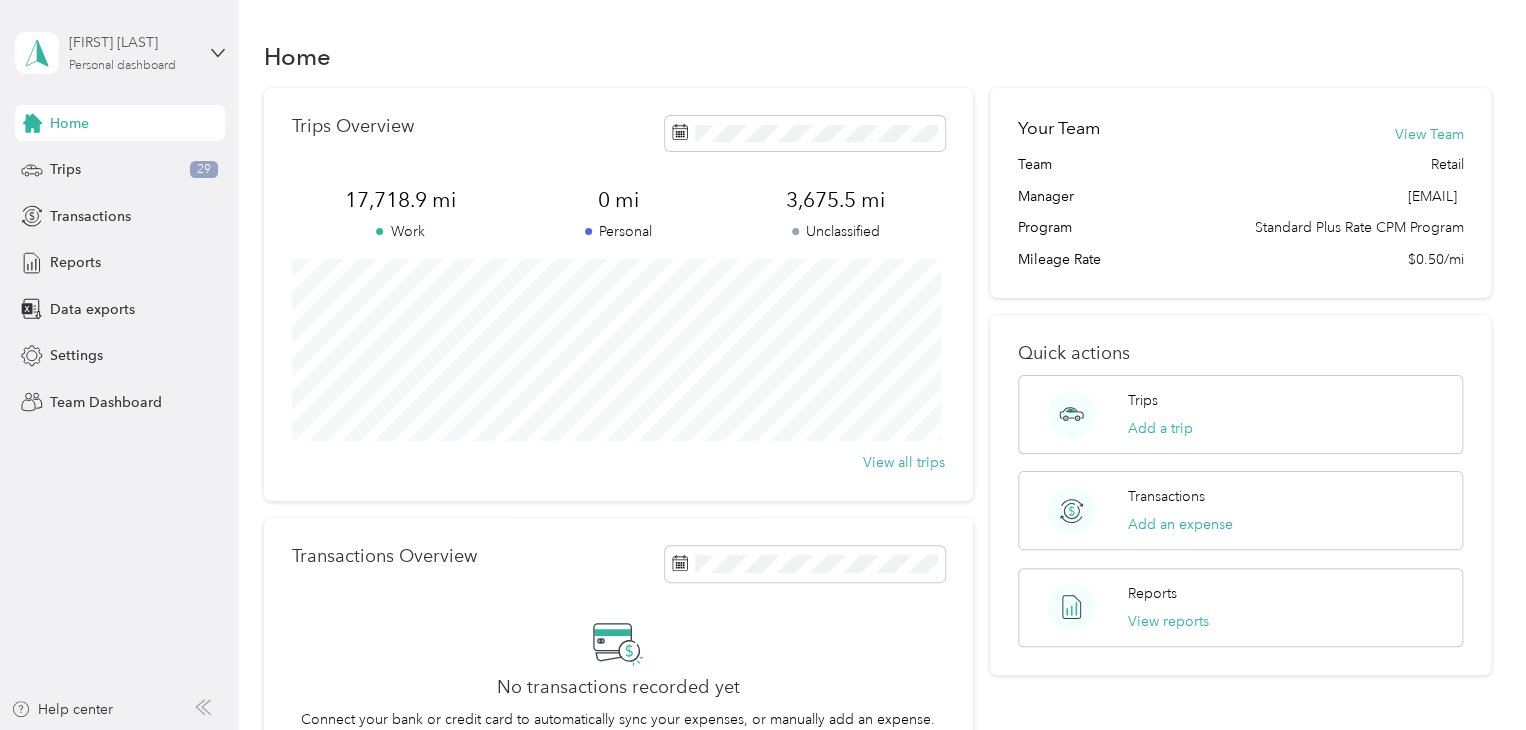 click on "[FIRST] [LAST]" at bounding box center (131, 42) 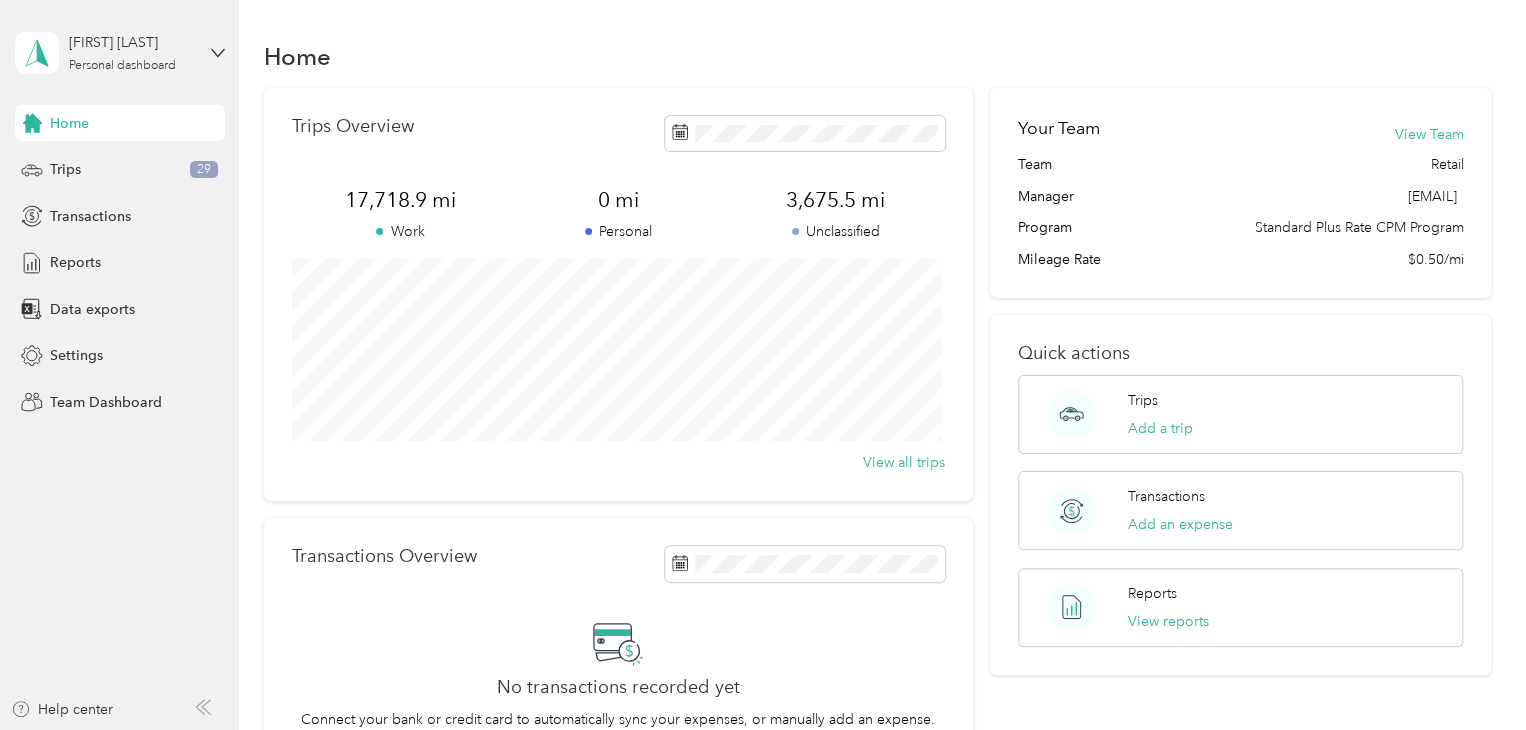 click on "Team dashboard" at bounding box center (85, 152) 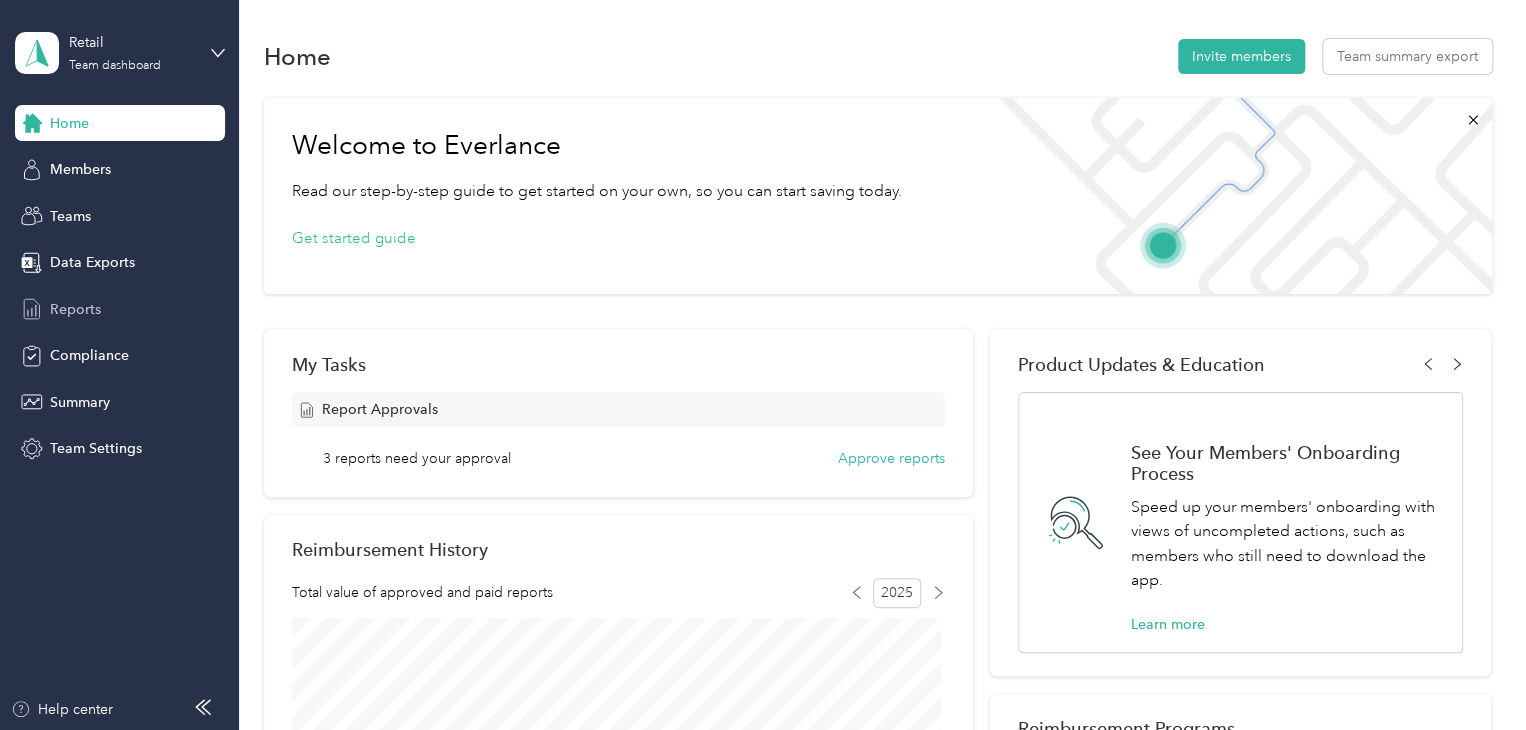 click on "Reports" at bounding box center (75, 309) 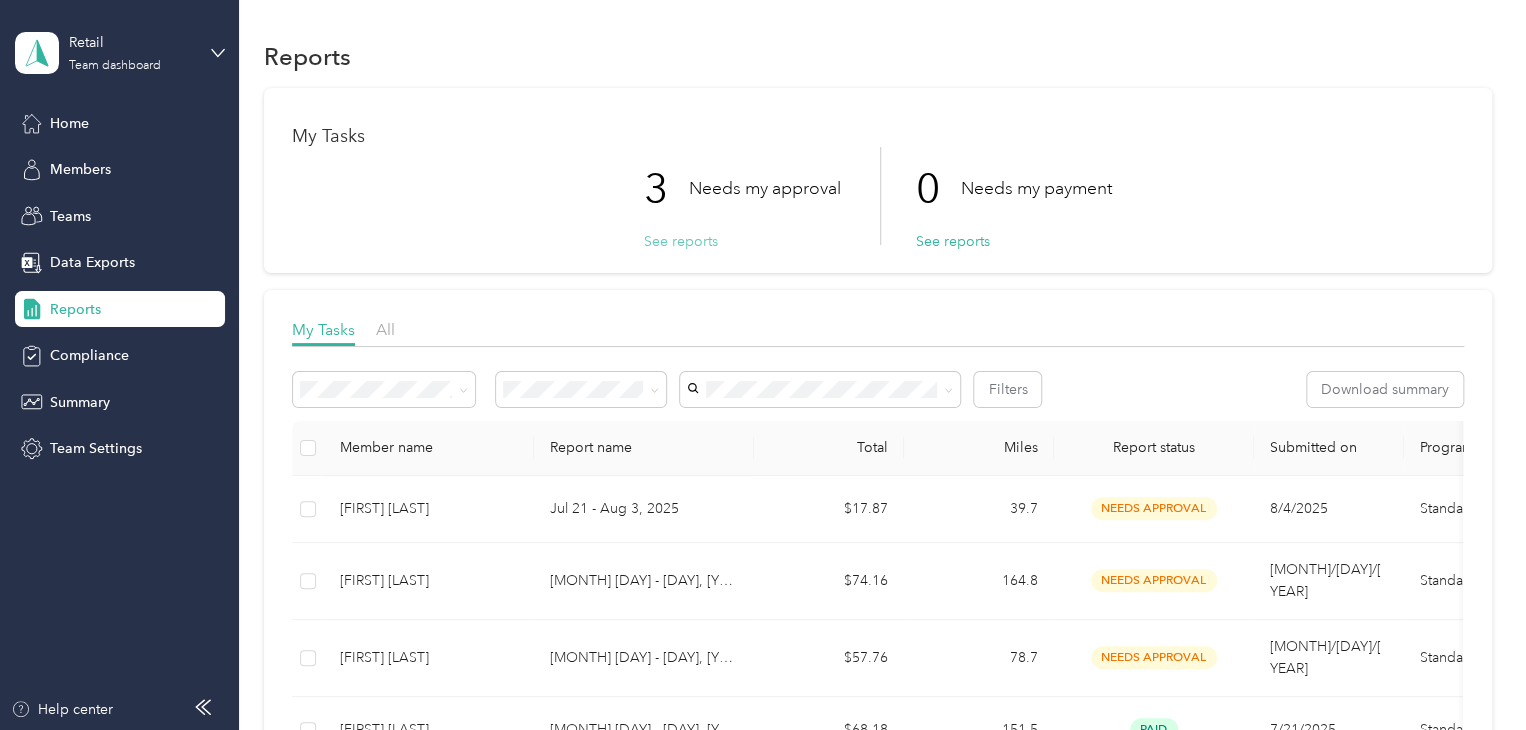 click on "See reports" at bounding box center (681, 241) 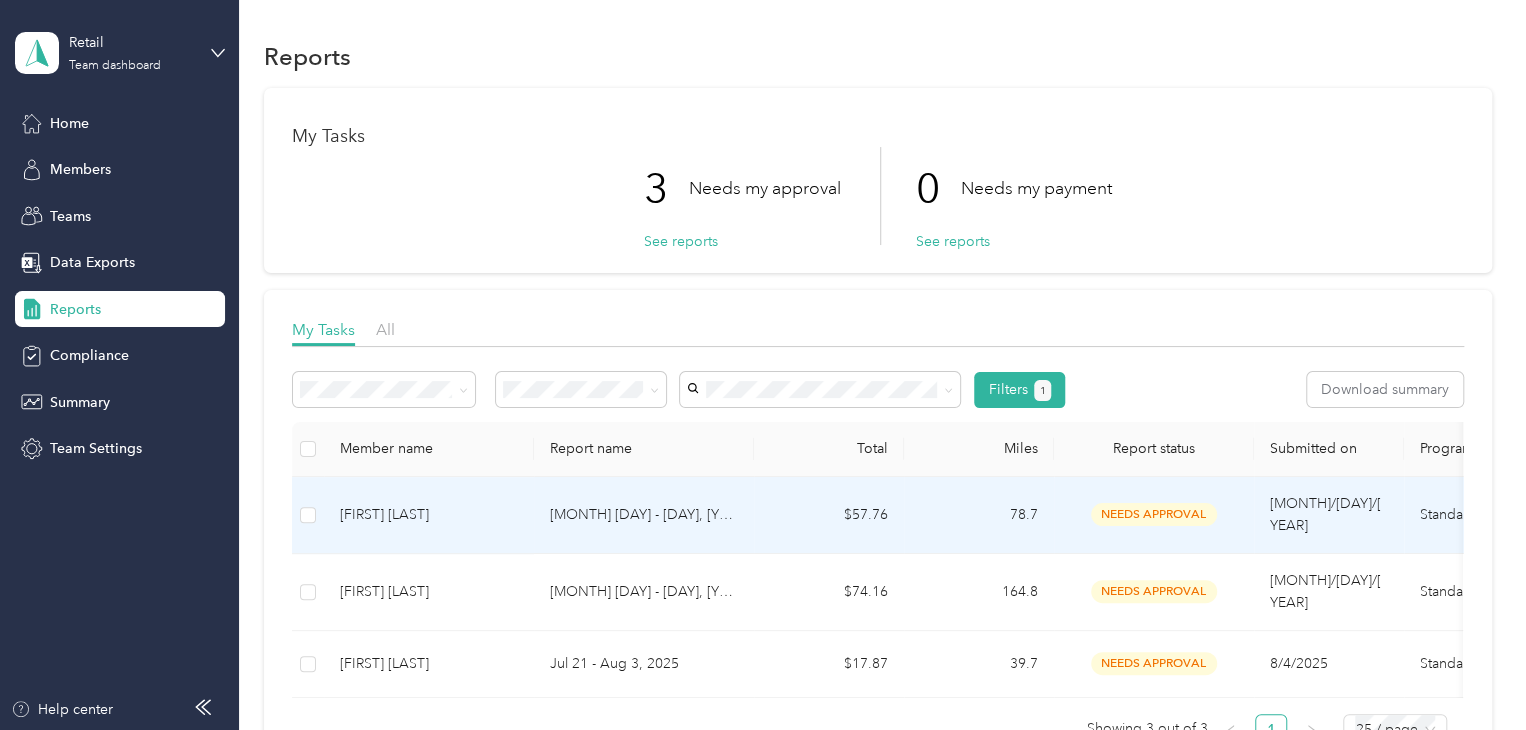 click on "needs approval" at bounding box center [1154, 514] 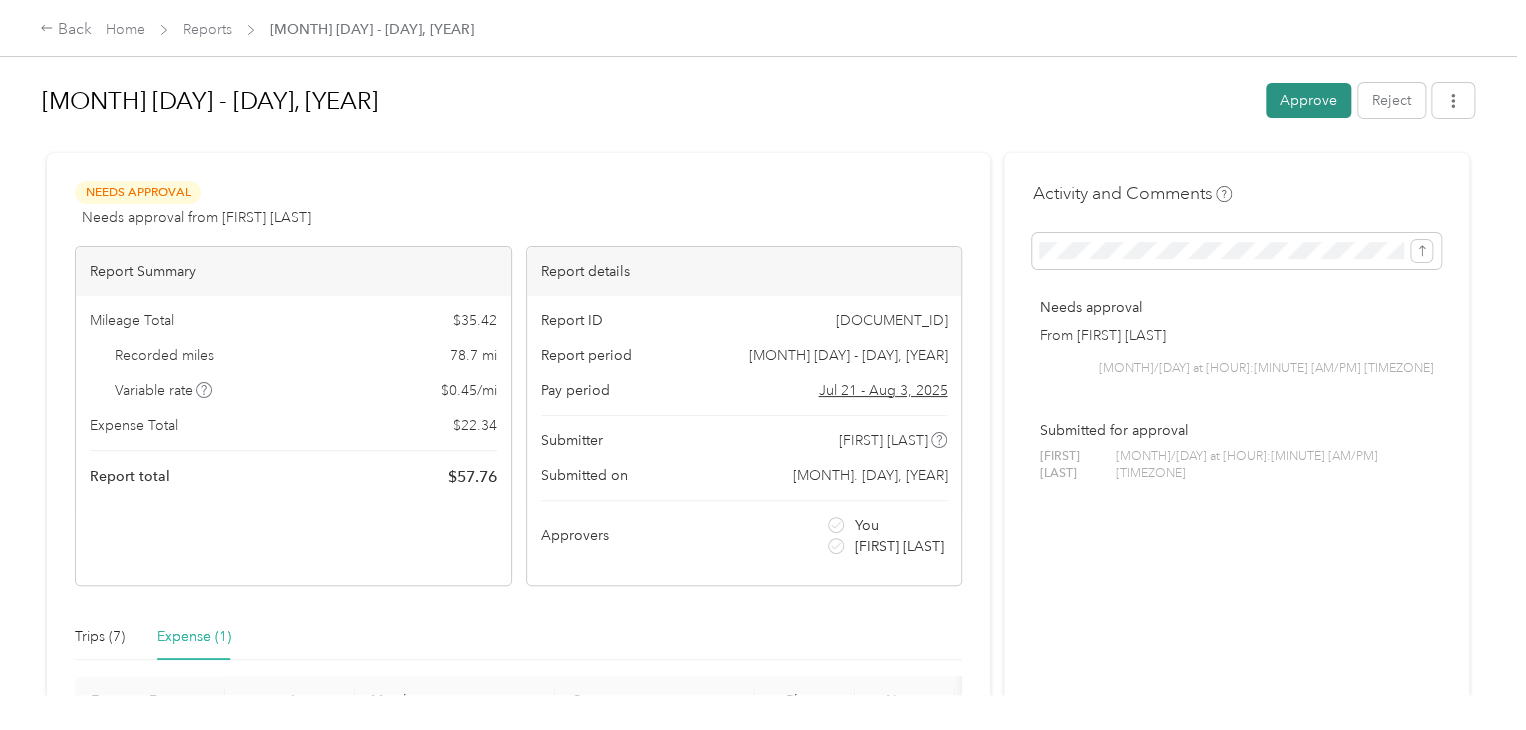 click on "Approve" at bounding box center (1308, 100) 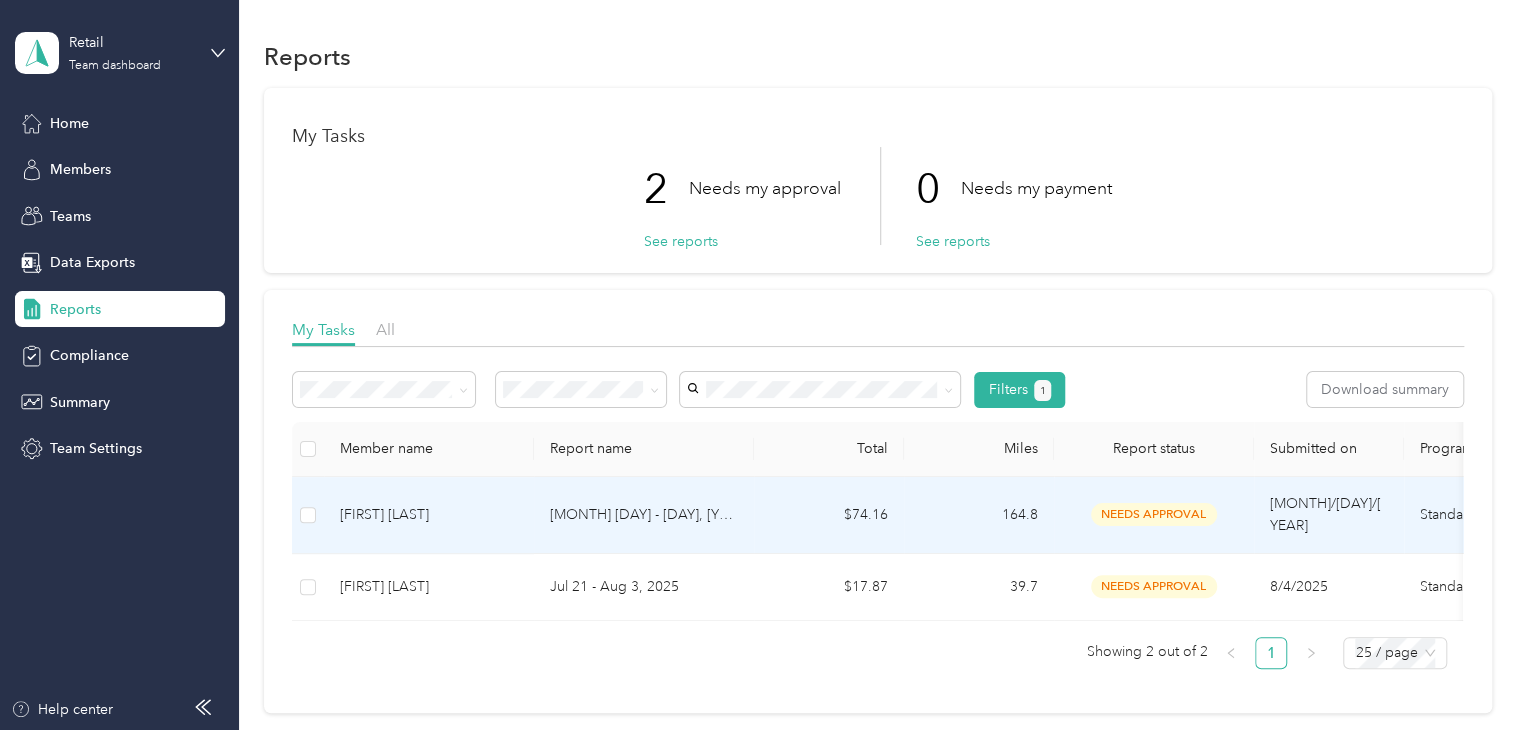 click on "needs approval" at bounding box center (1154, 514) 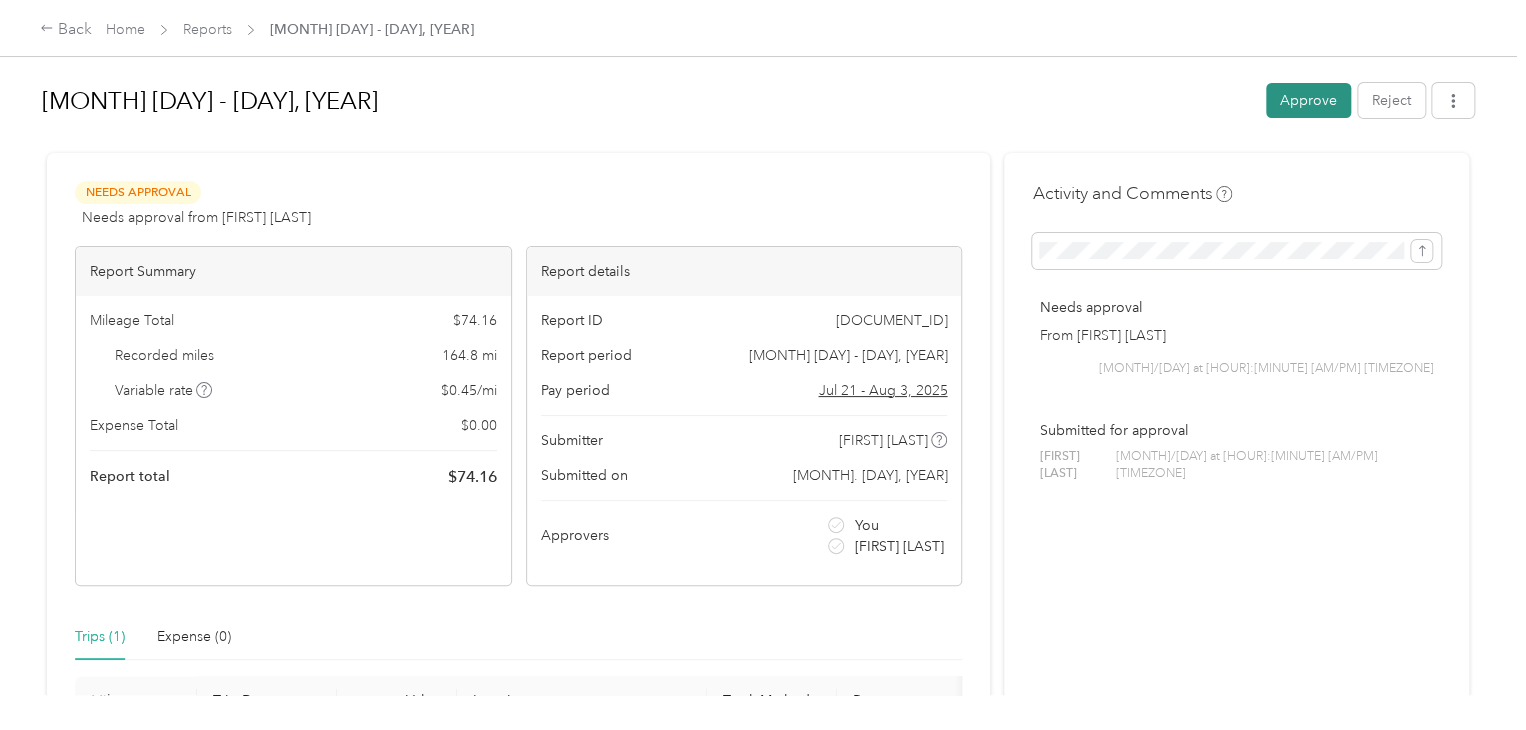 click on "Approve" at bounding box center [1308, 100] 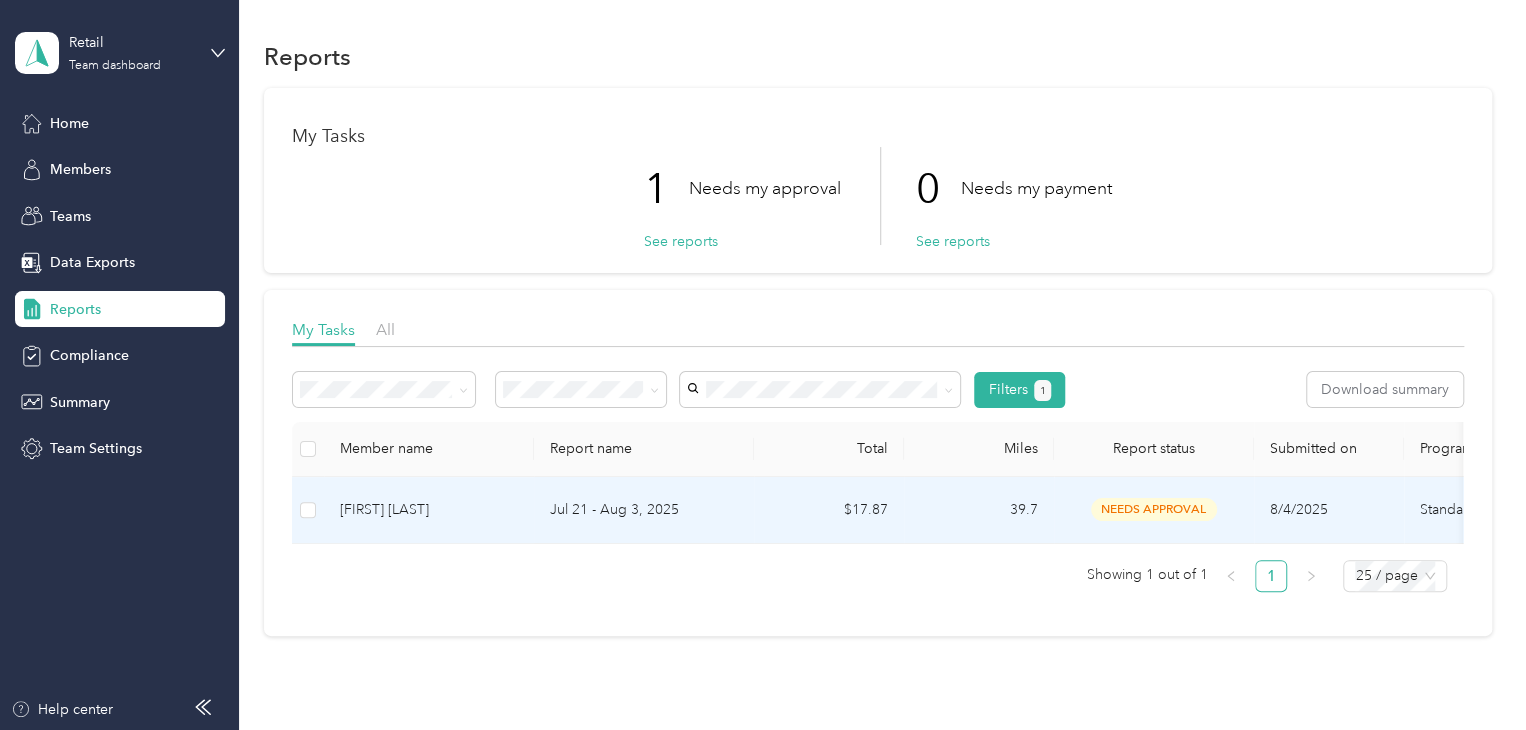click on "needs approval" at bounding box center [1154, 509] 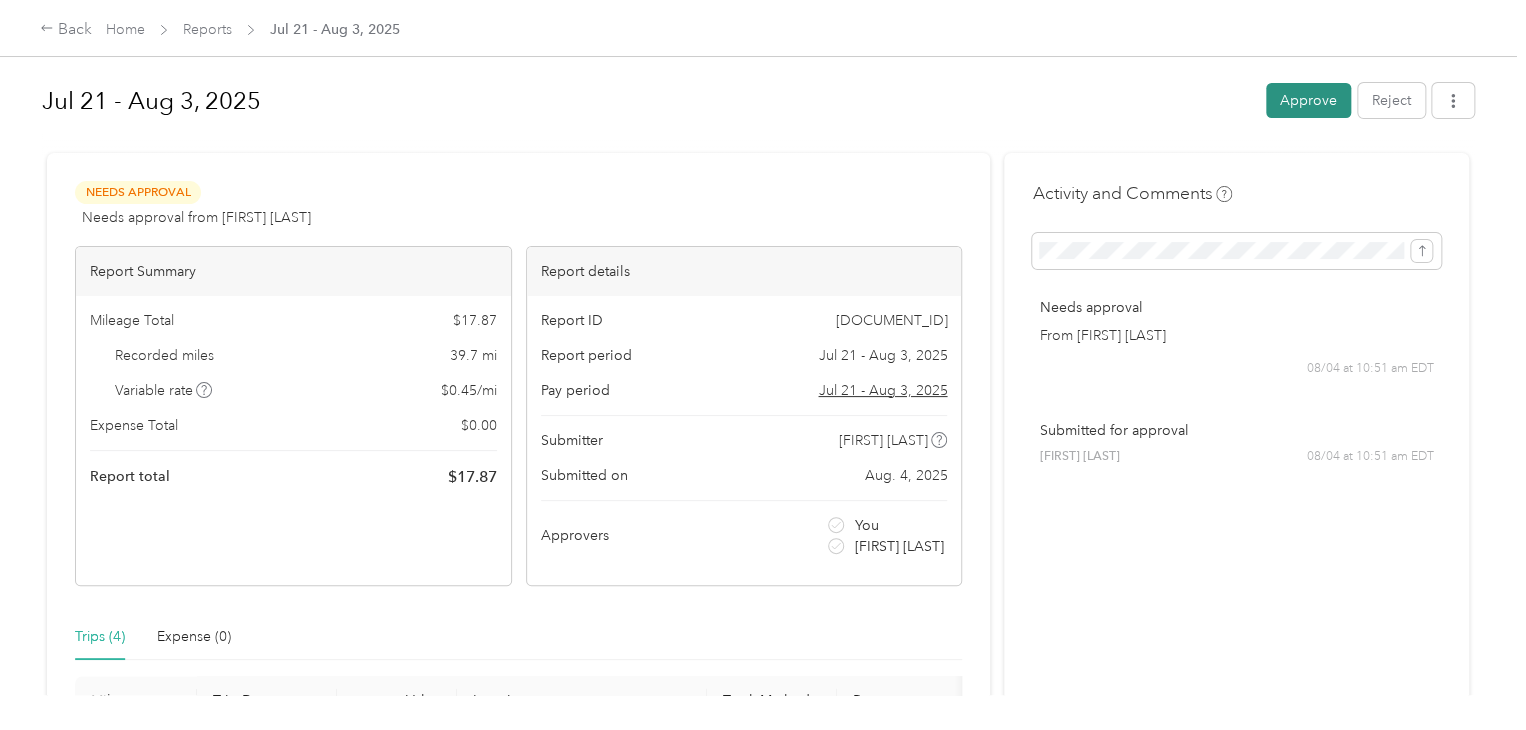 click on "Approve" at bounding box center [1308, 100] 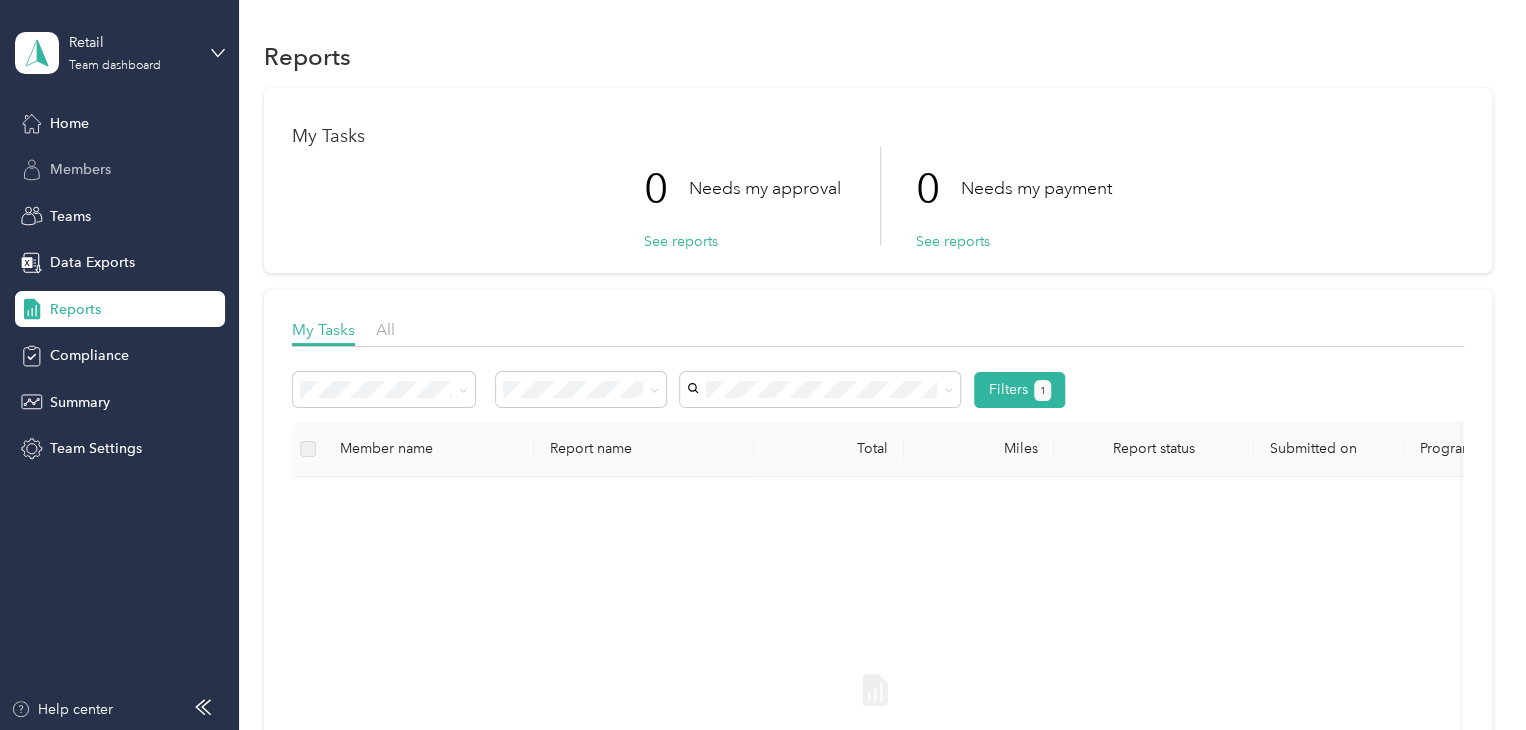 click on "Members" at bounding box center (80, 169) 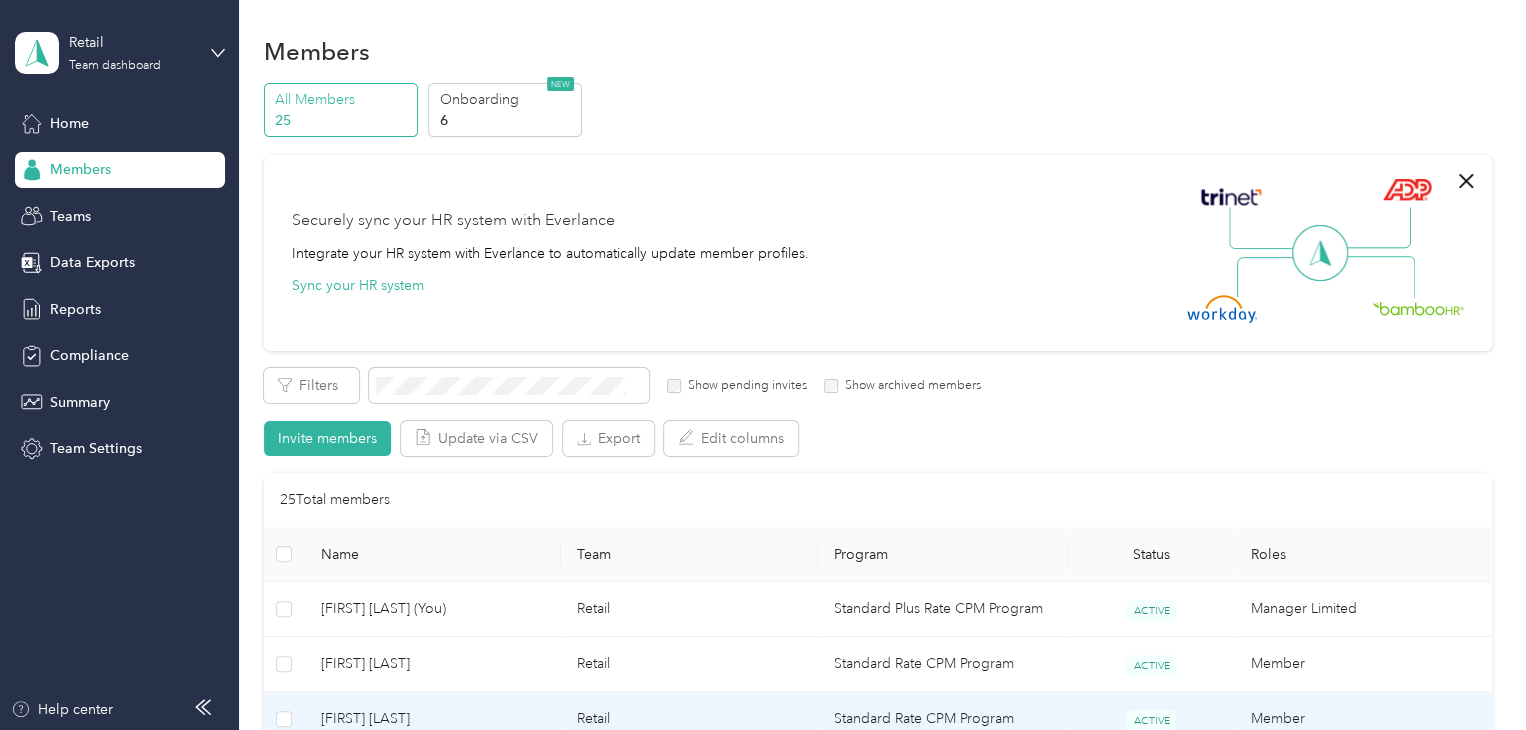 scroll, scrollTop: 0, scrollLeft: 0, axis: both 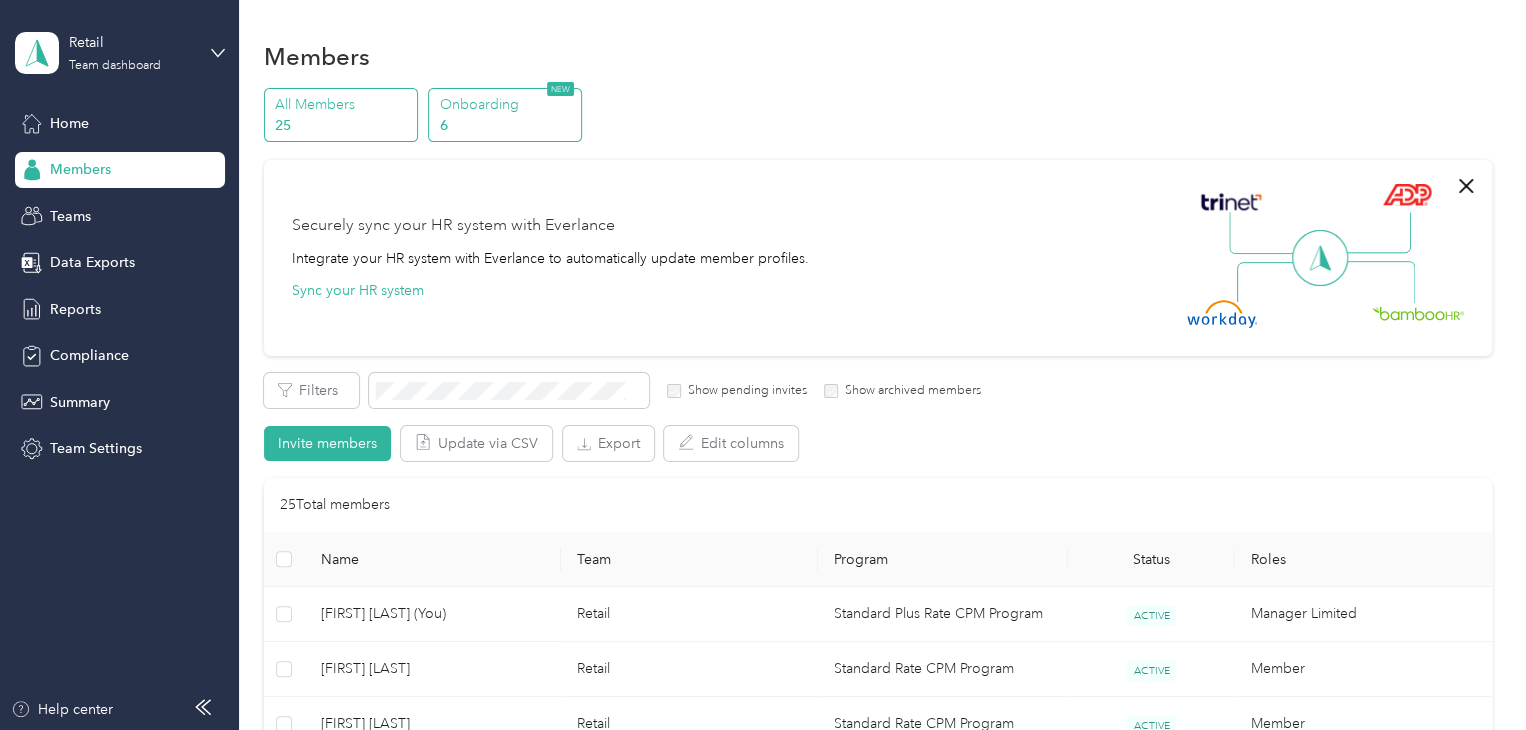 click on "6" at bounding box center (508, 125) 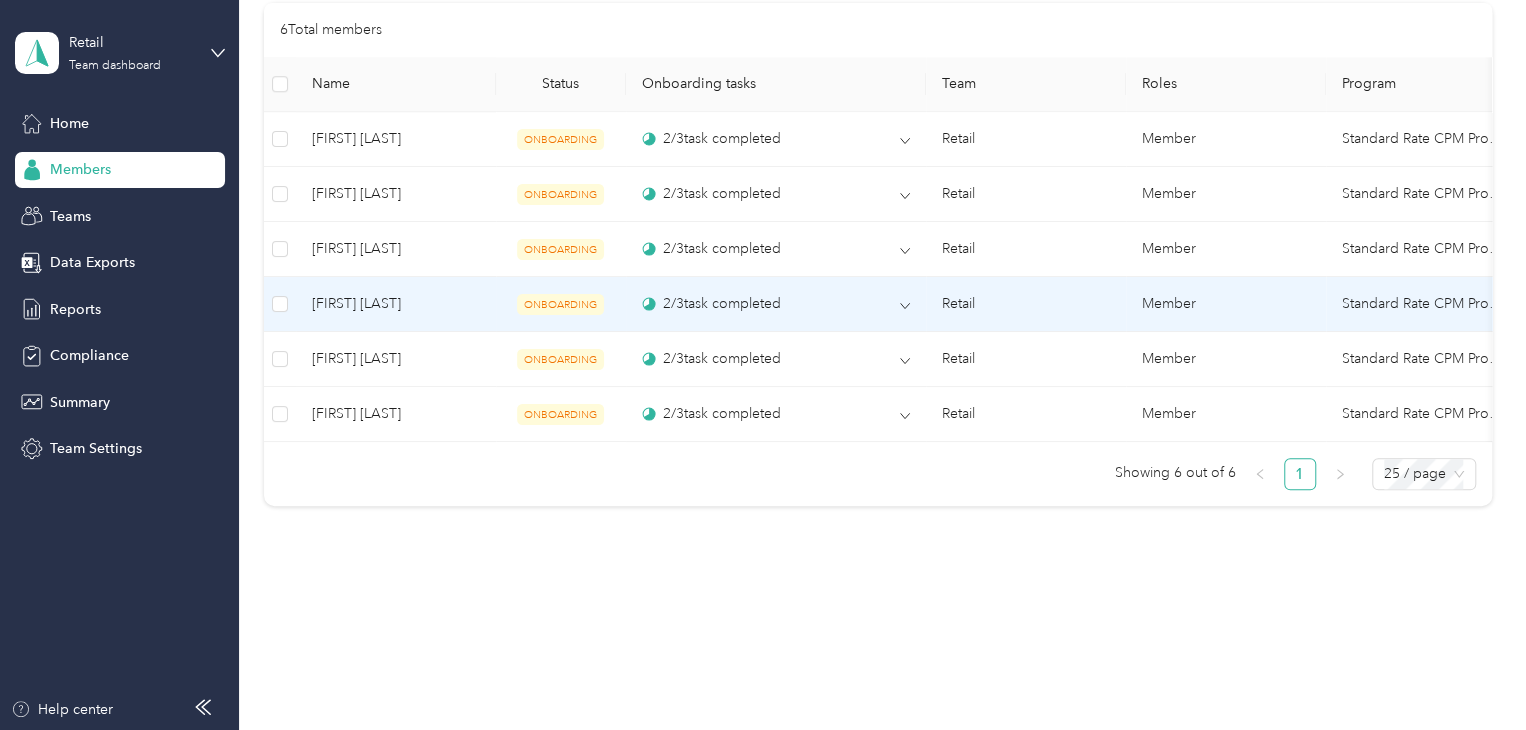 scroll, scrollTop: 852, scrollLeft: 0, axis: vertical 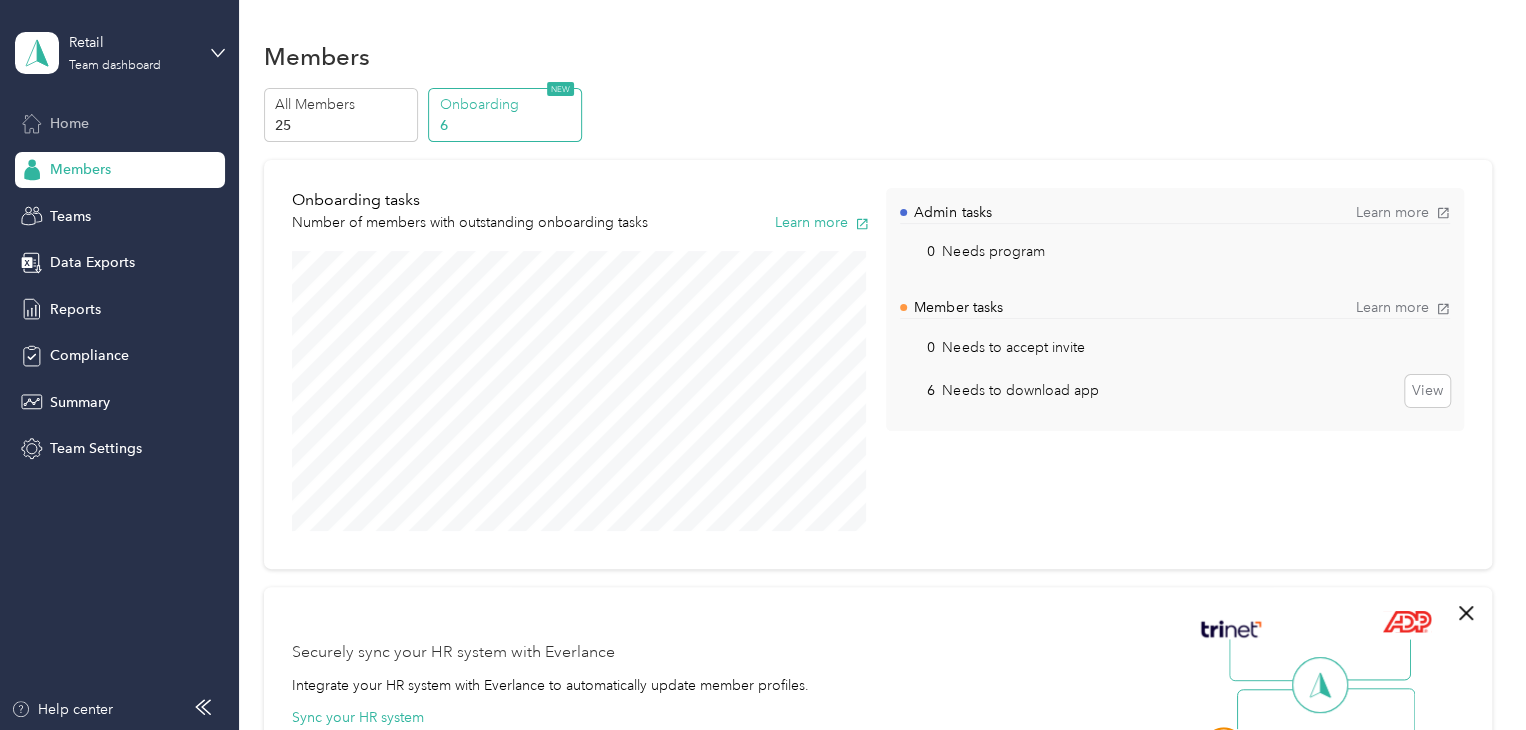 click on "Home" at bounding box center [69, 123] 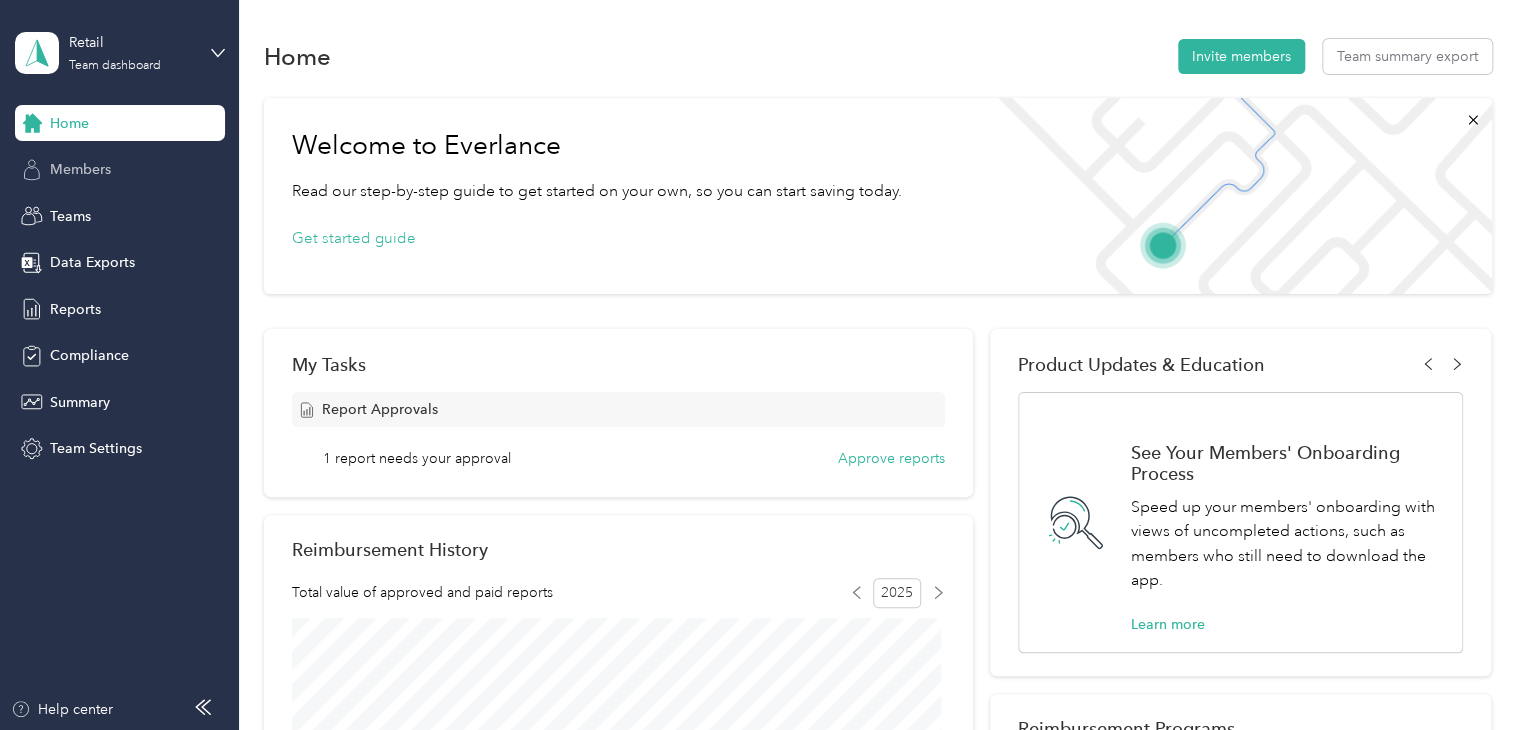 click on "Members" at bounding box center (80, 169) 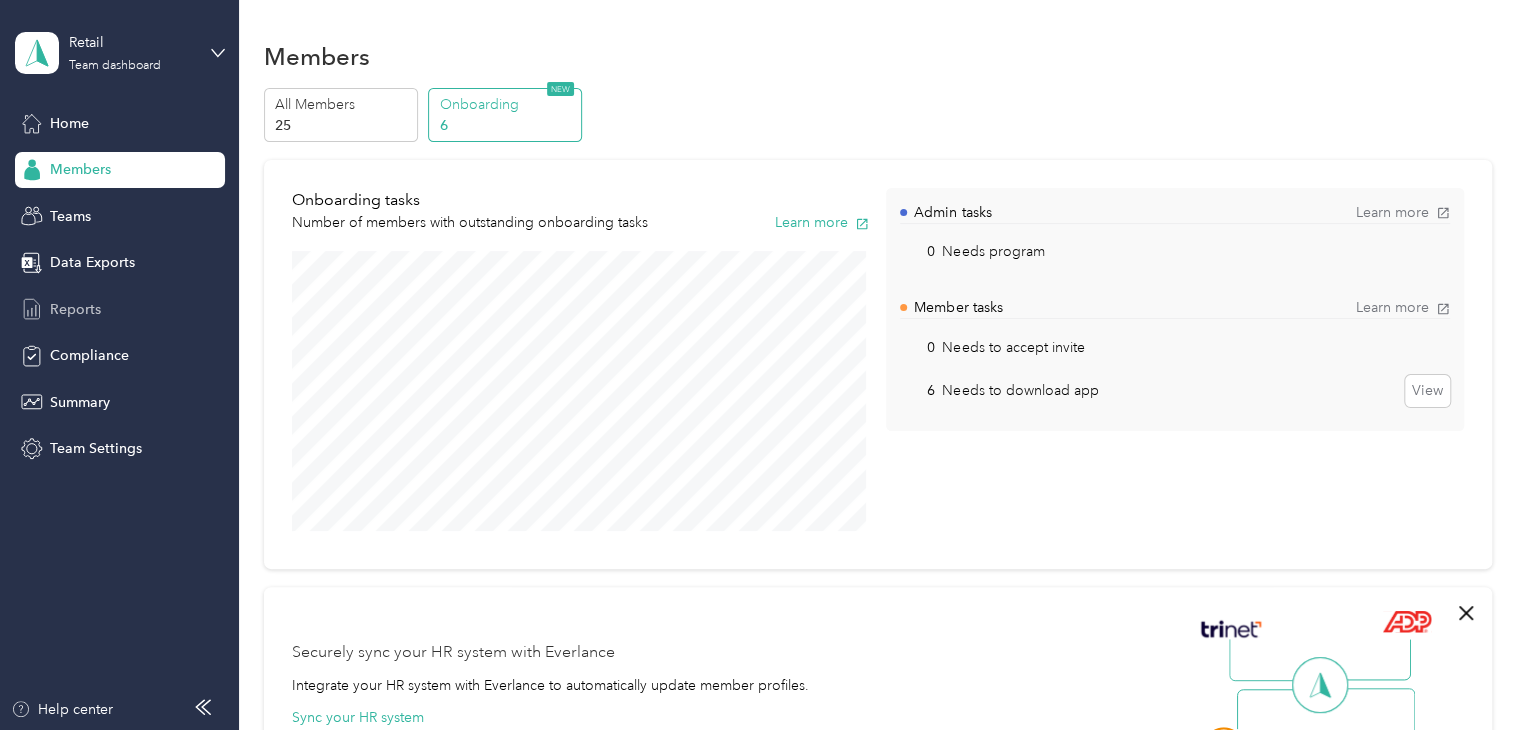 click on "Reports" at bounding box center (120, 309) 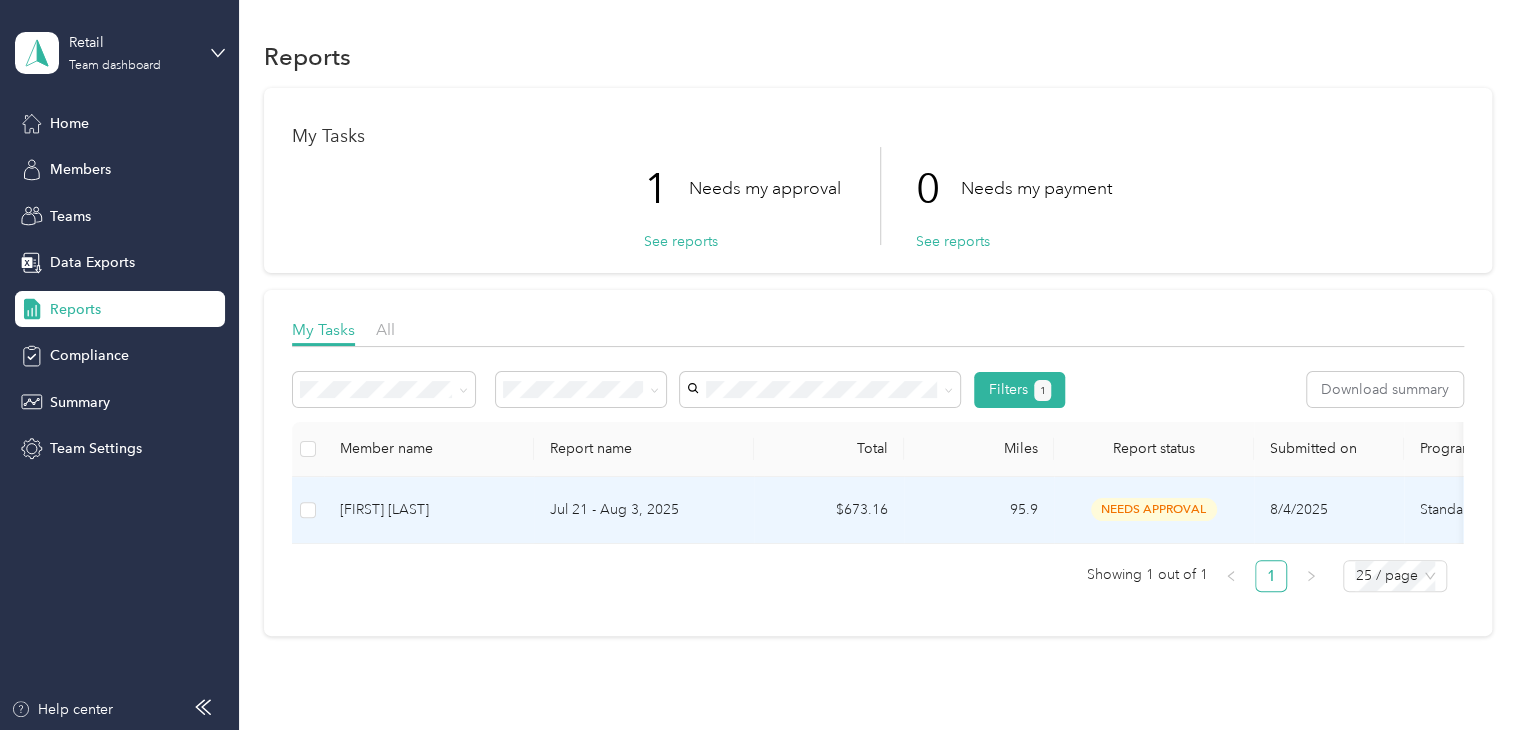 click on "[FIRST] [LAST]" at bounding box center (429, 510) 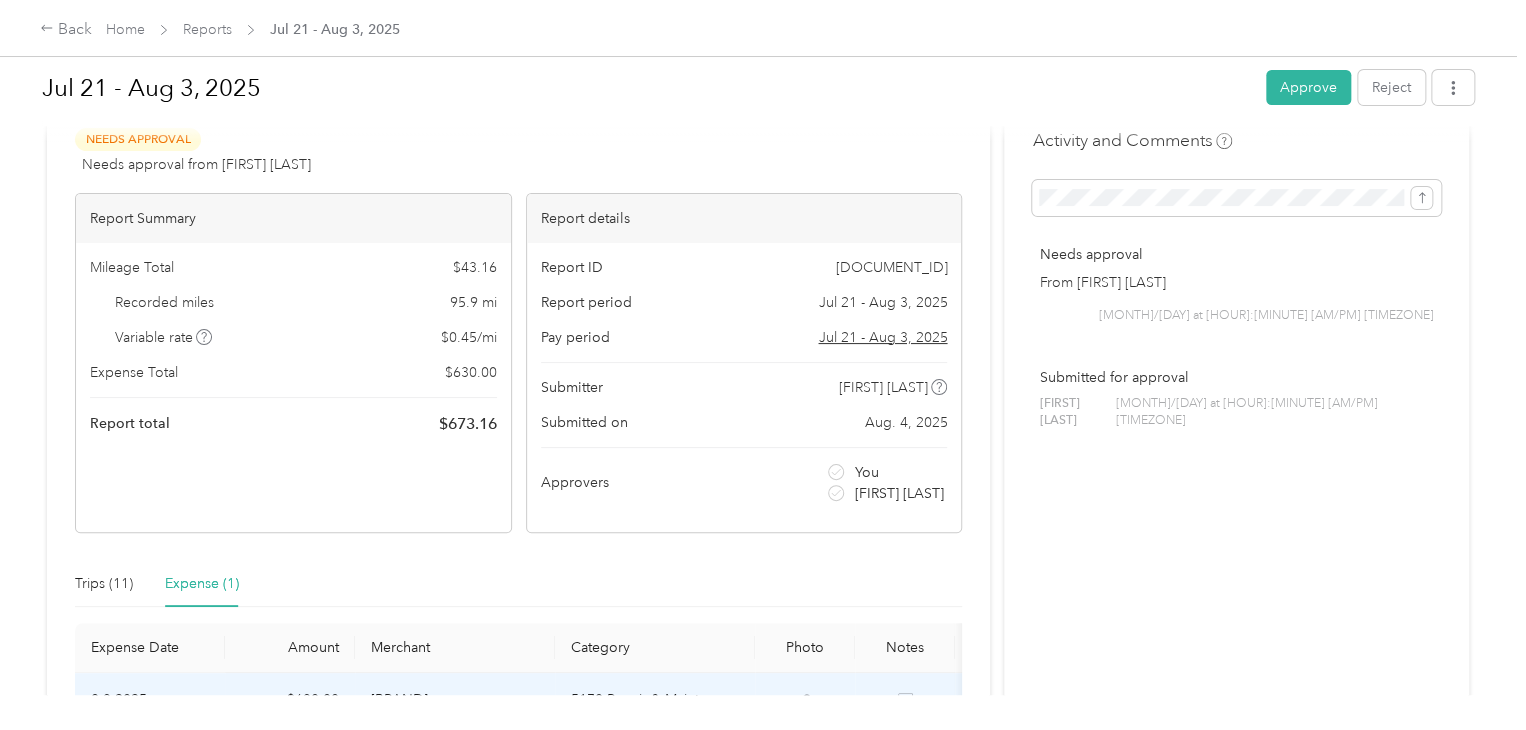 scroll, scrollTop: 0, scrollLeft: 0, axis: both 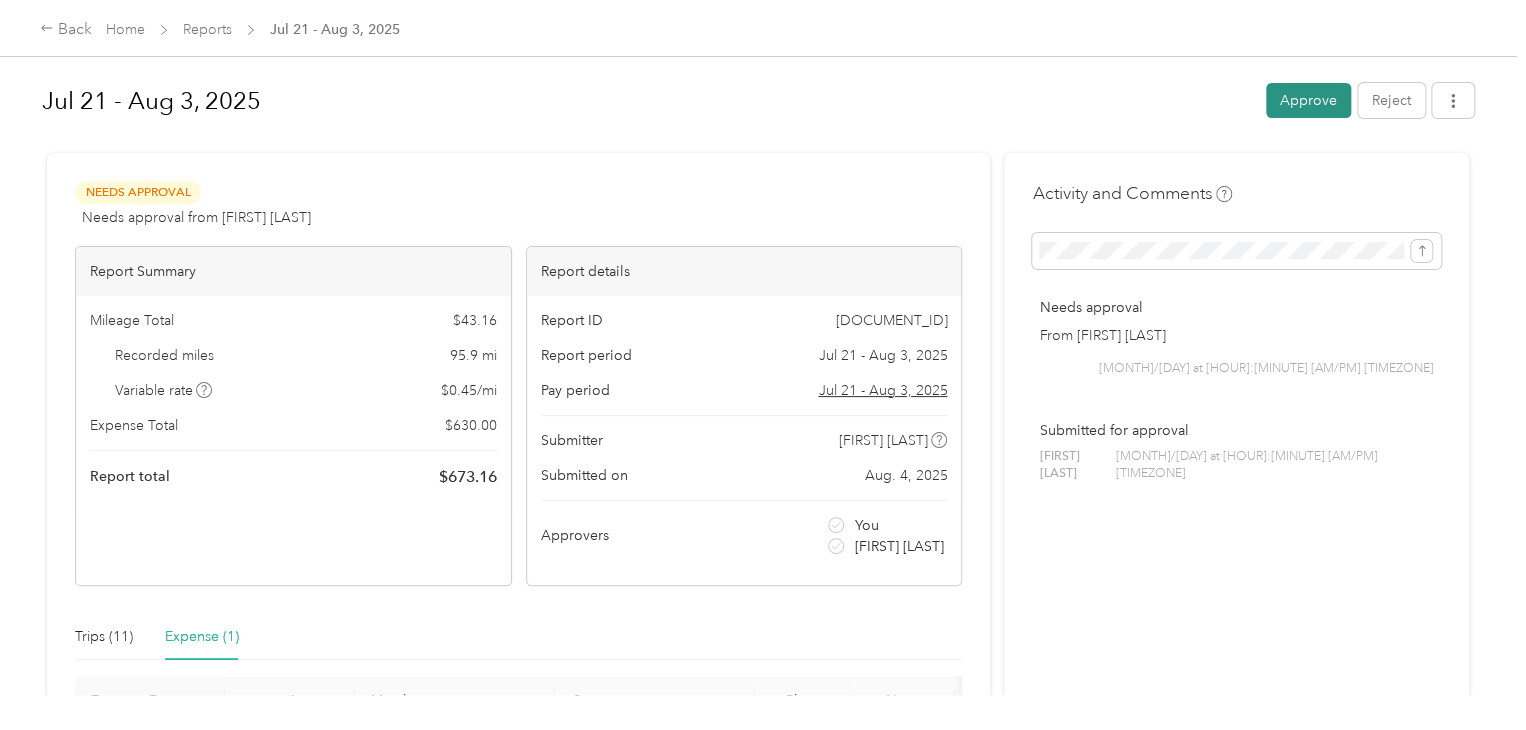 click on "Approve" at bounding box center (1308, 100) 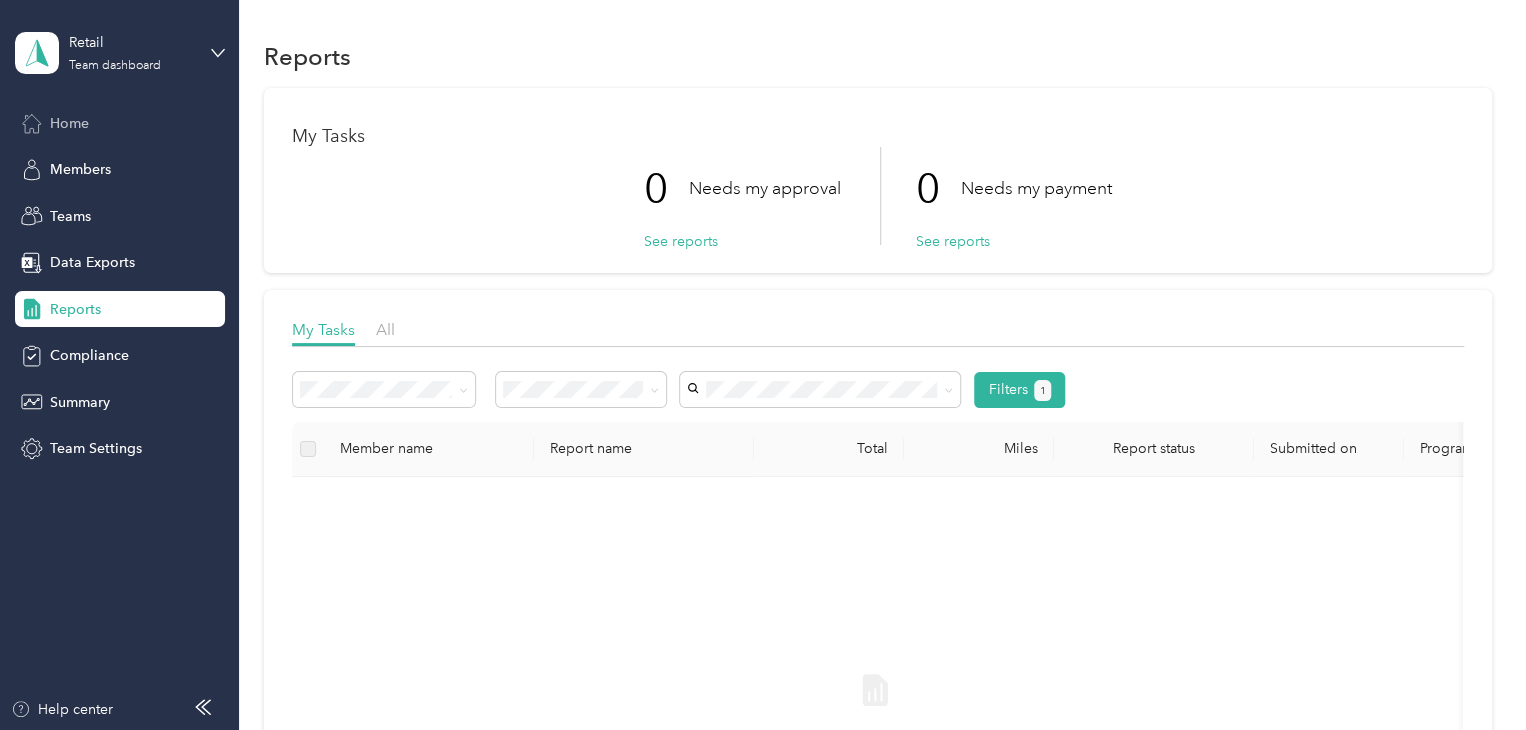 click on "Home" at bounding box center [69, 123] 